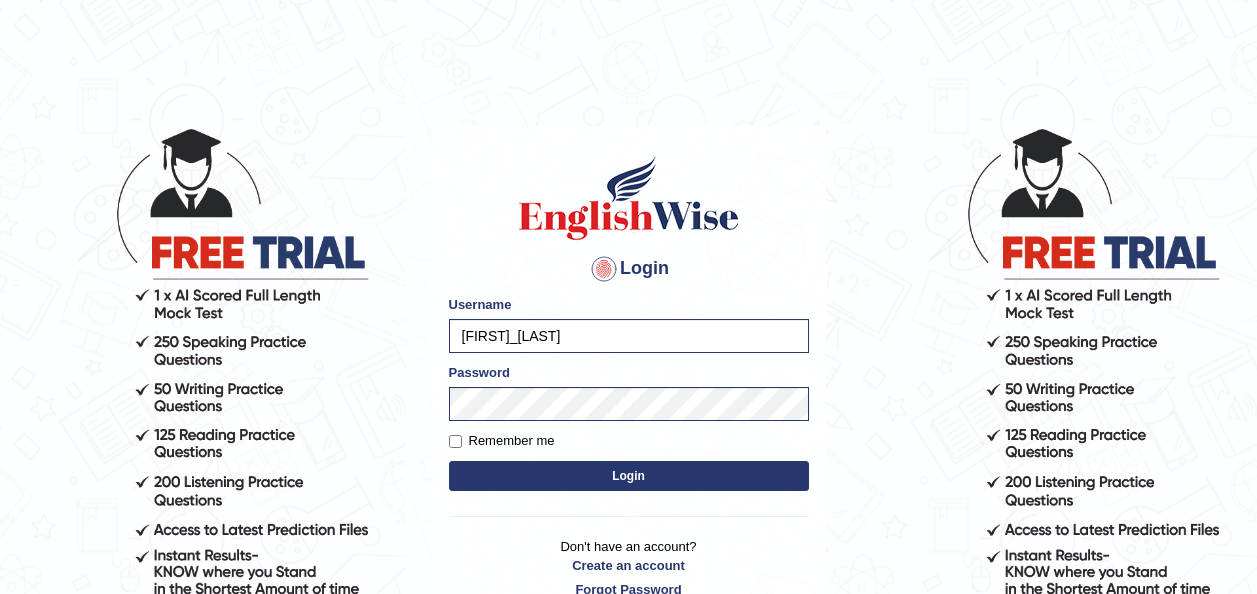 scroll, scrollTop: 0, scrollLeft: 0, axis: both 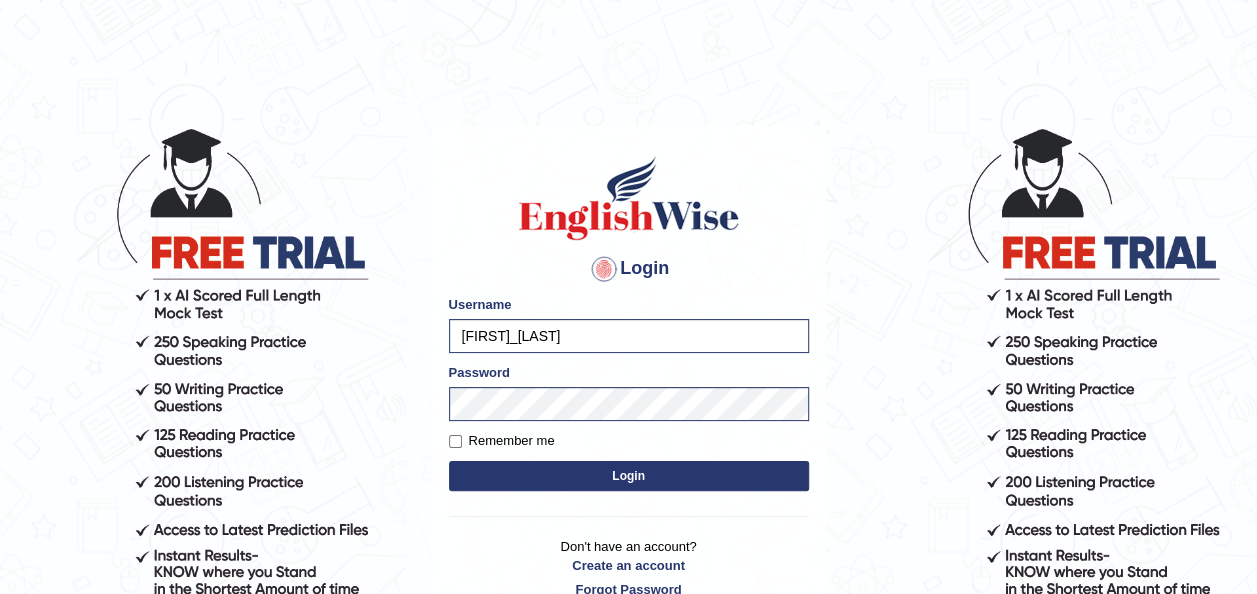 click on "Login" at bounding box center (629, 476) 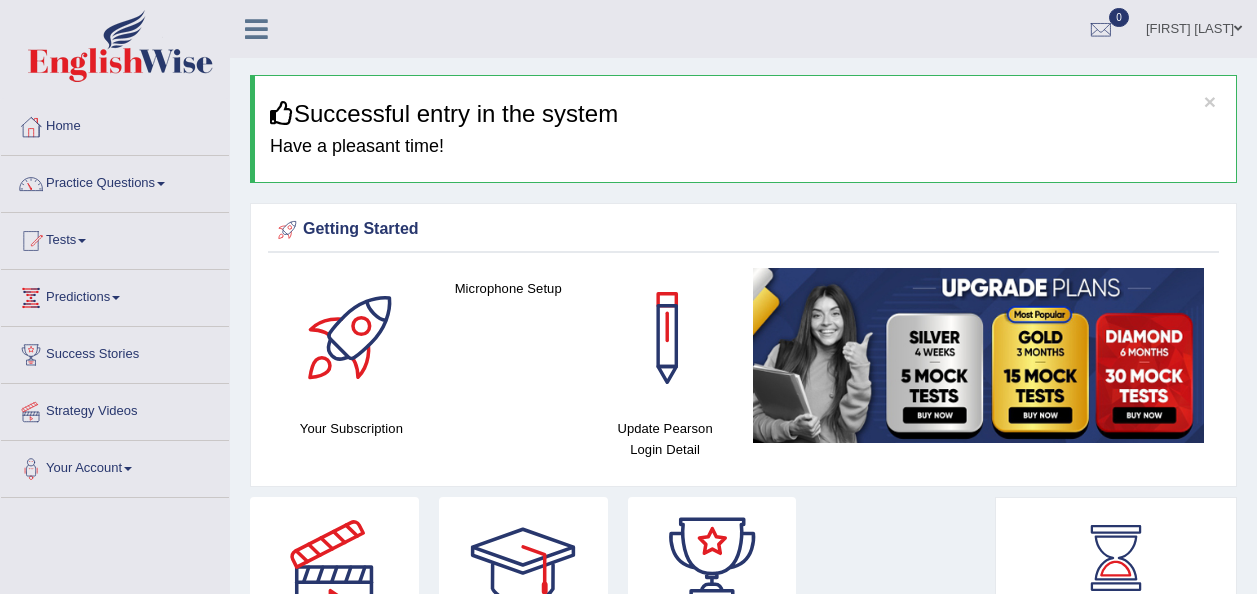 scroll, scrollTop: 0, scrollLeft: 0, axis: both 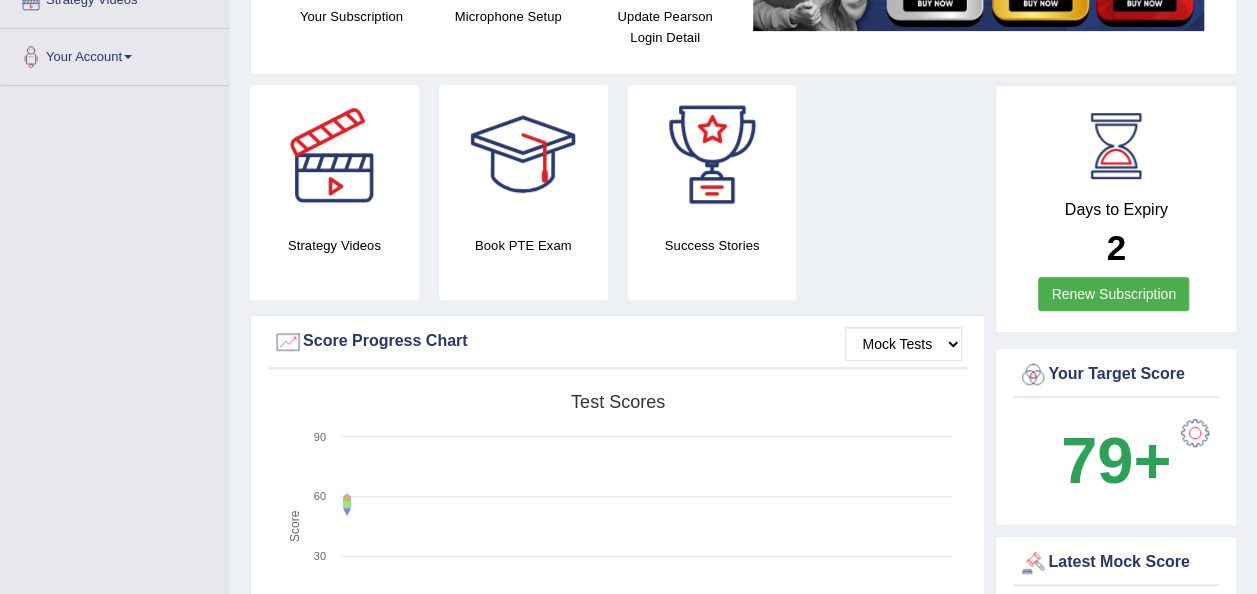click on "Mock Tests
Score Progress Chart" at bounding box center (617, 347) 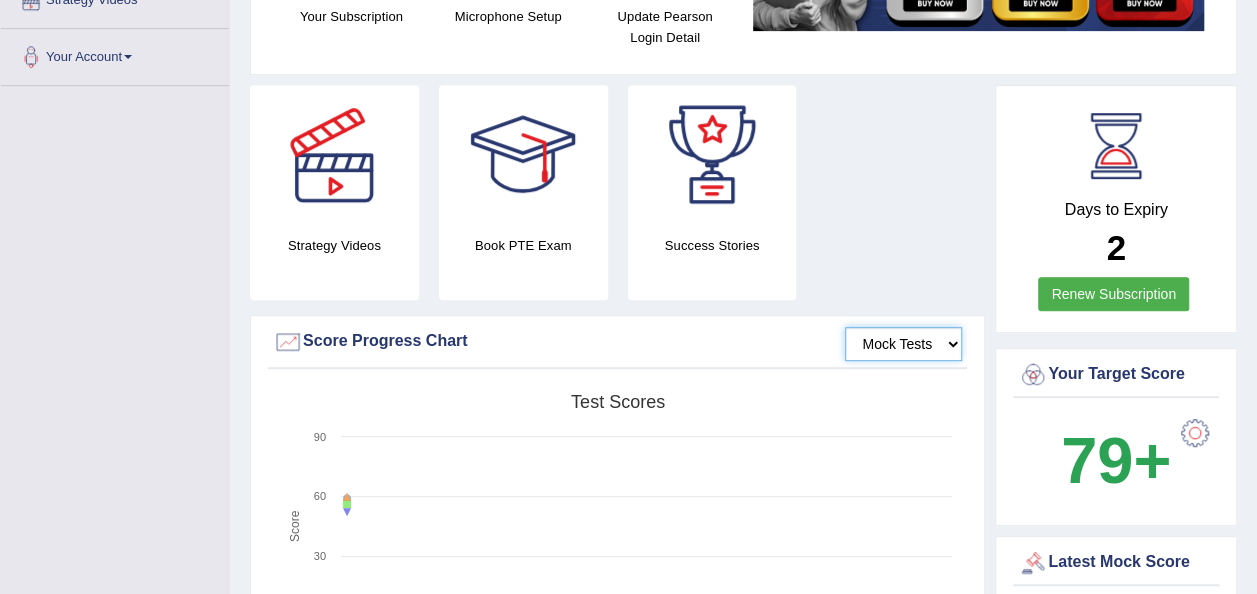click on "Mock Tests" at bounding box center (903, 344) 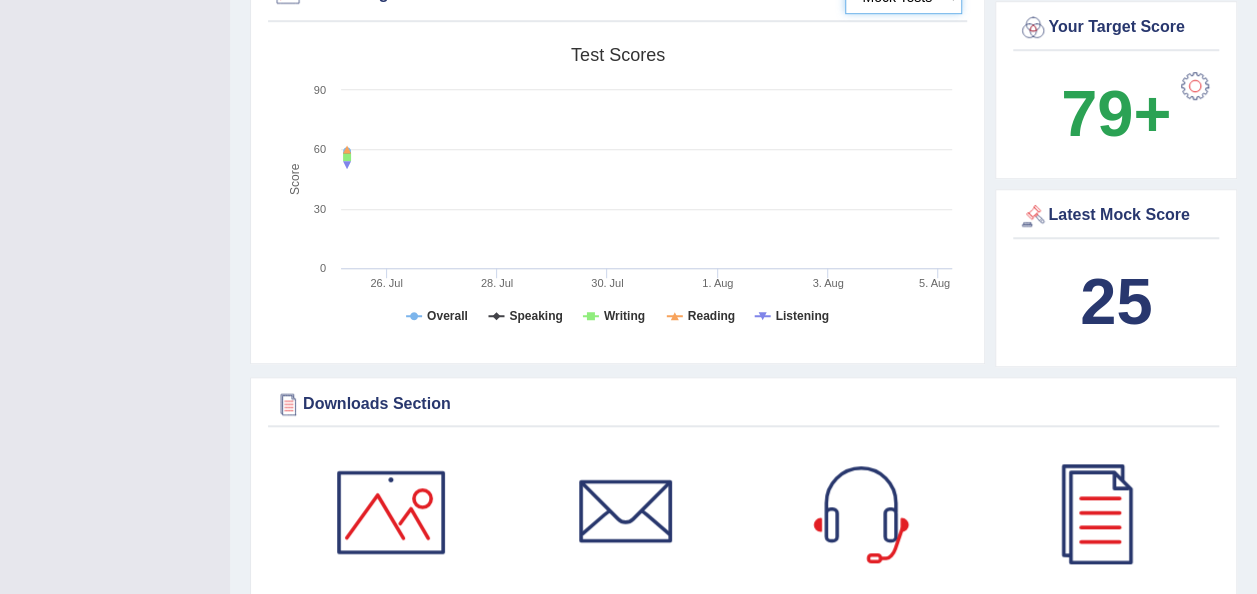 scroll, scrollTop: 756, scrollLeft: 0, axis: vertical 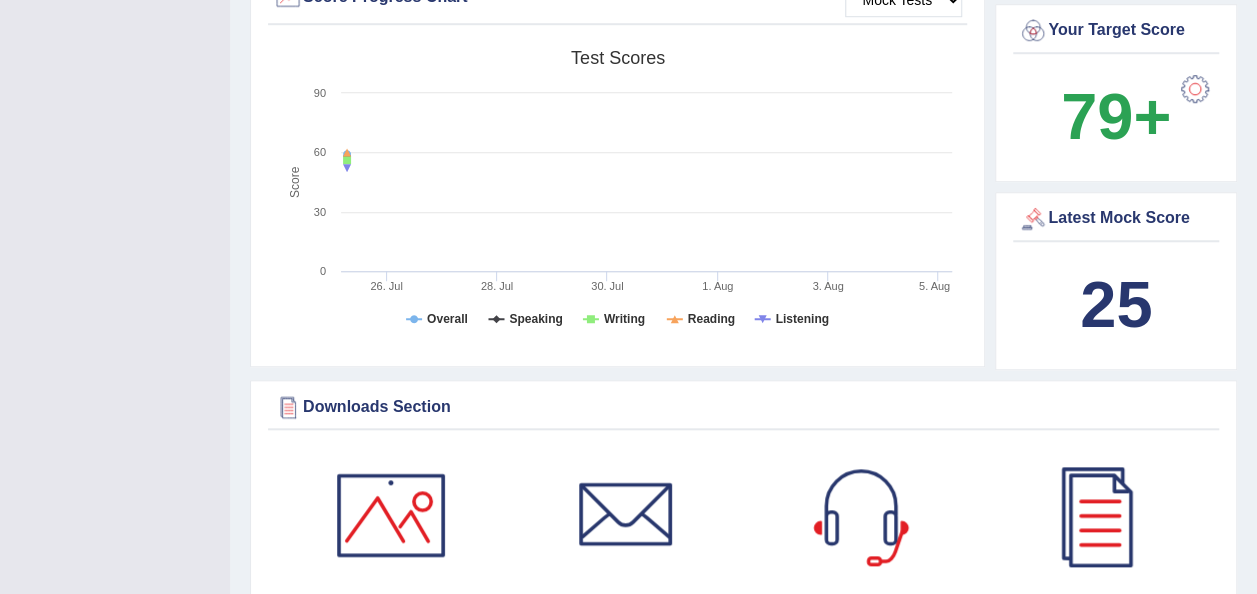 click on "25" at bounding box center (1116, 304) 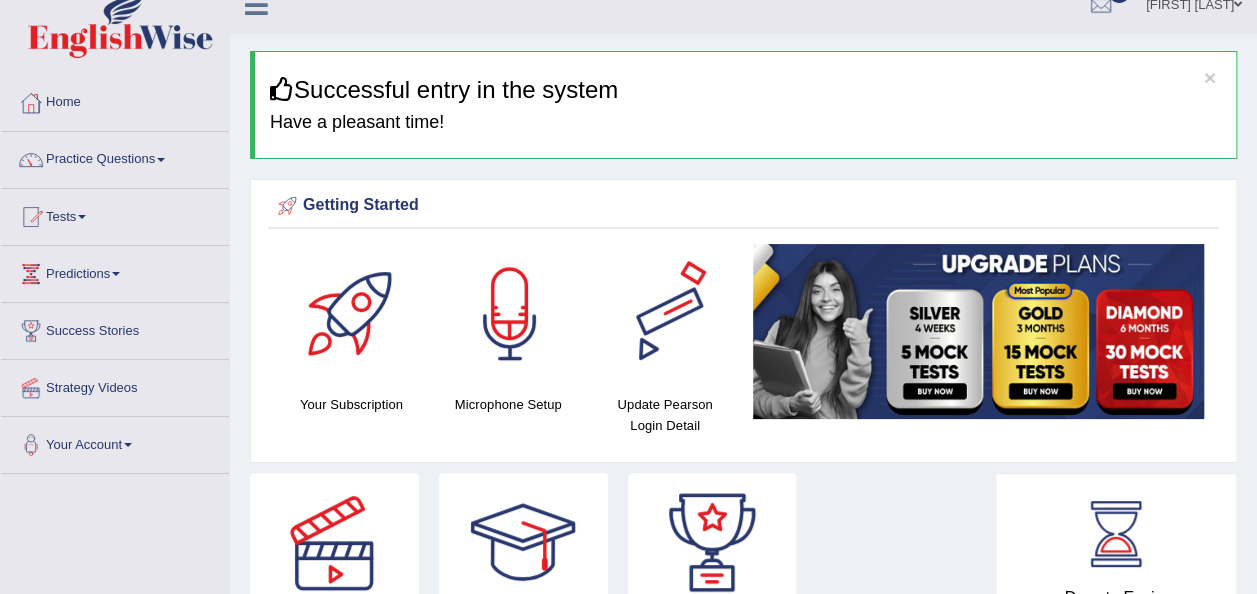 scroll, scrollTop: 0, scrollLeft: 0, axis: both 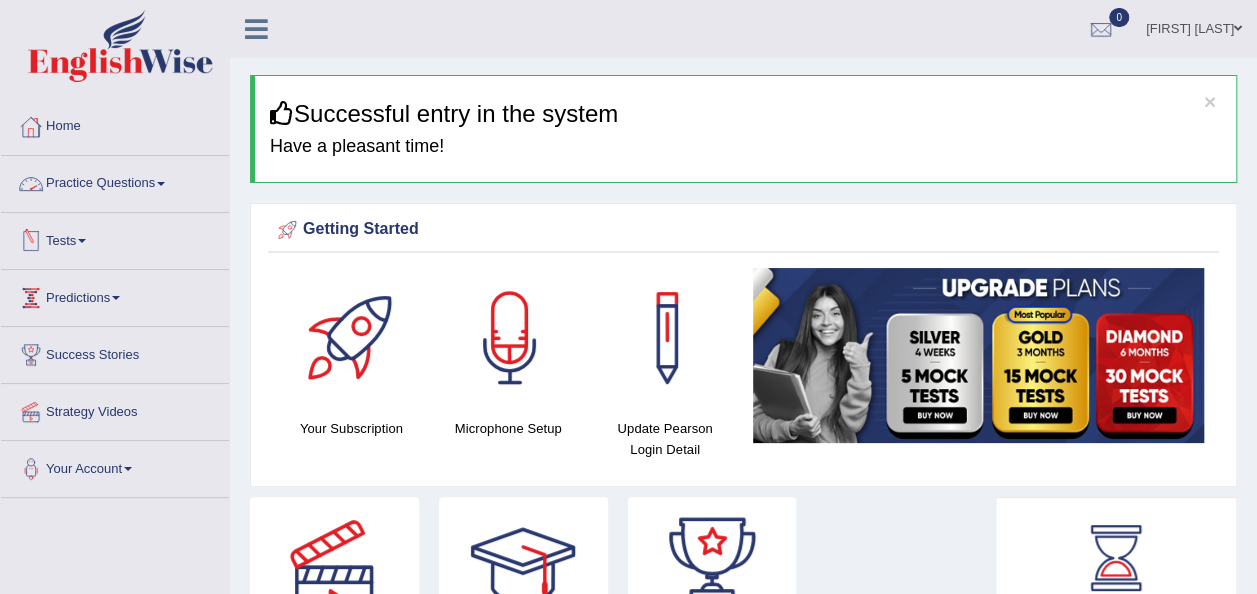 click on "Tests" at bounding box center (115, 238) 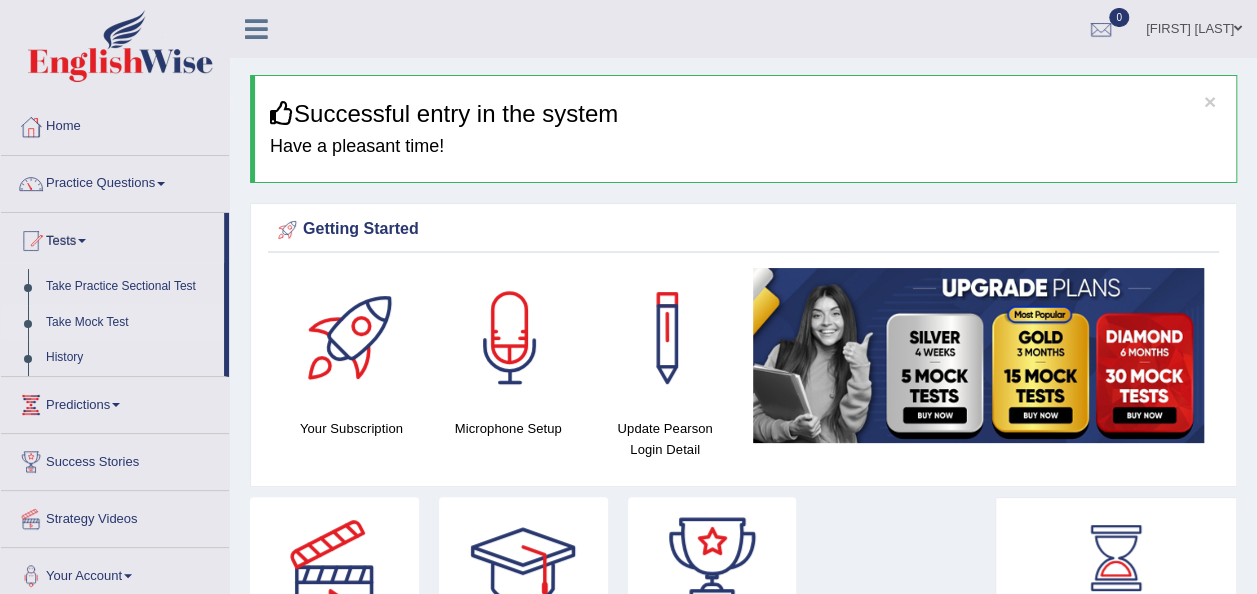 click on "Take Mock Test" at bounding box center [130, 323] 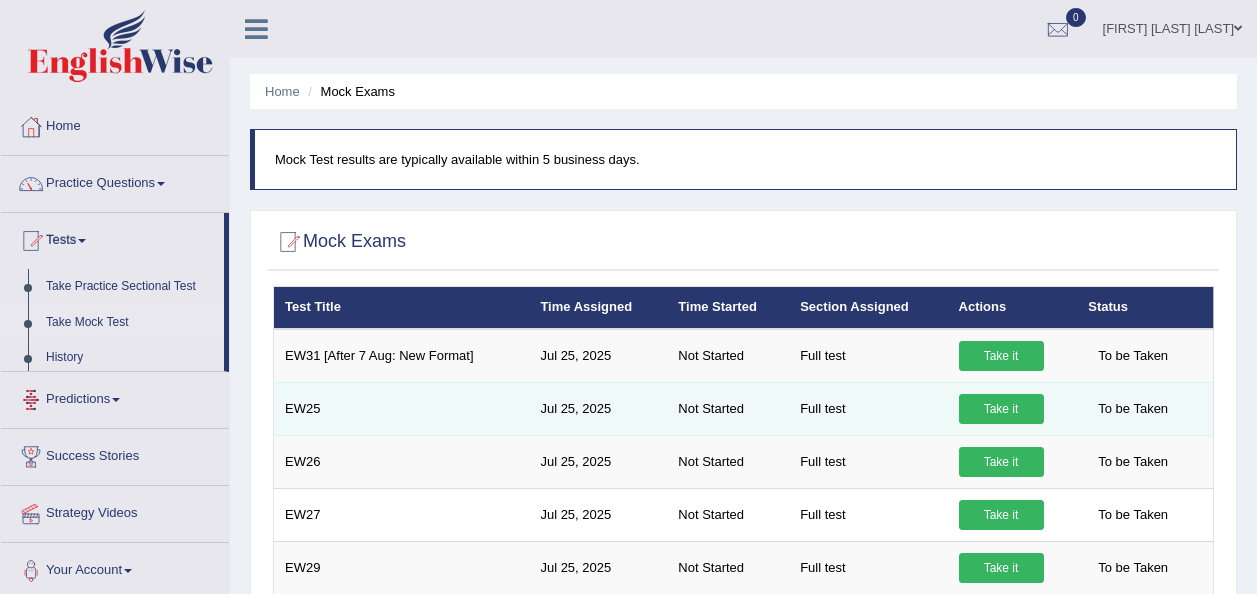 scroll, scrollTop: 0, scrollLeft: 0, axis: both 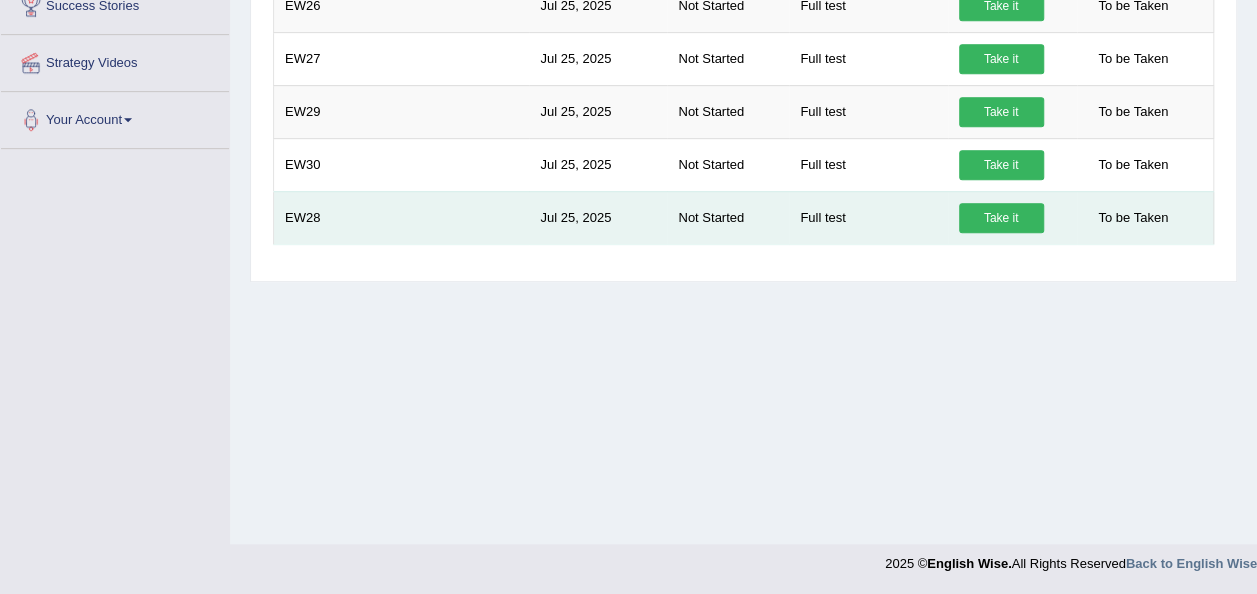 click on "Take it" at bounding box center [1001, 218] 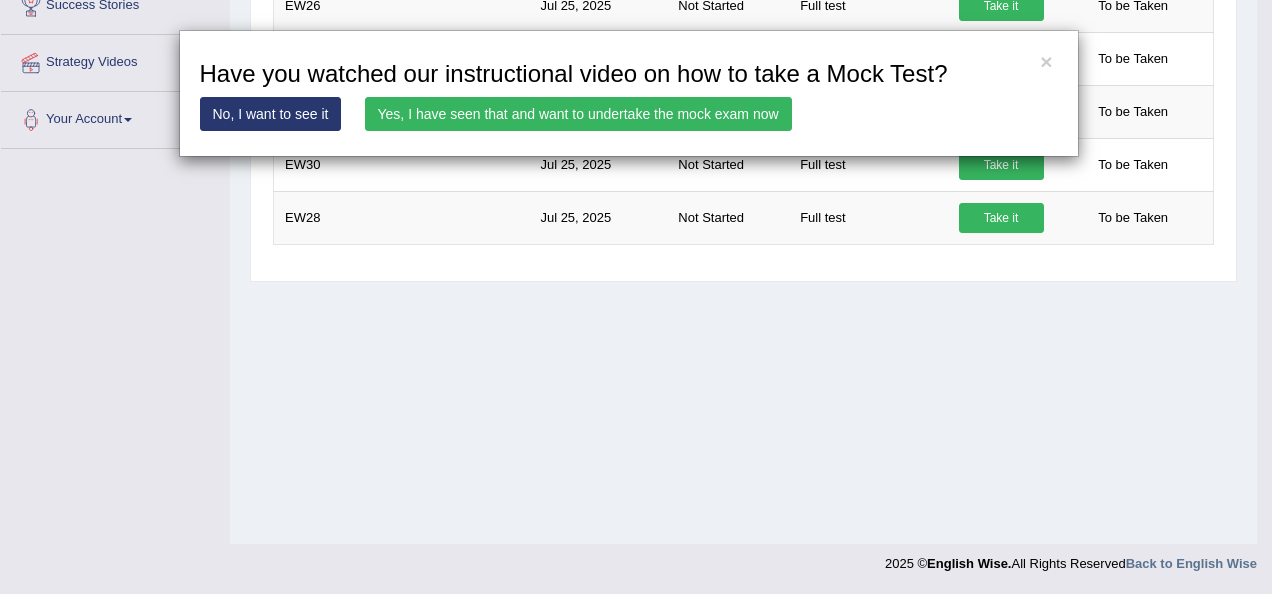 click on "×
Have you watched our instructional video on how to take a Mock Test?
No, I want to see it
Yes, I have seen that and want to undertake the mock exam now" at bounding box center (636, 297) 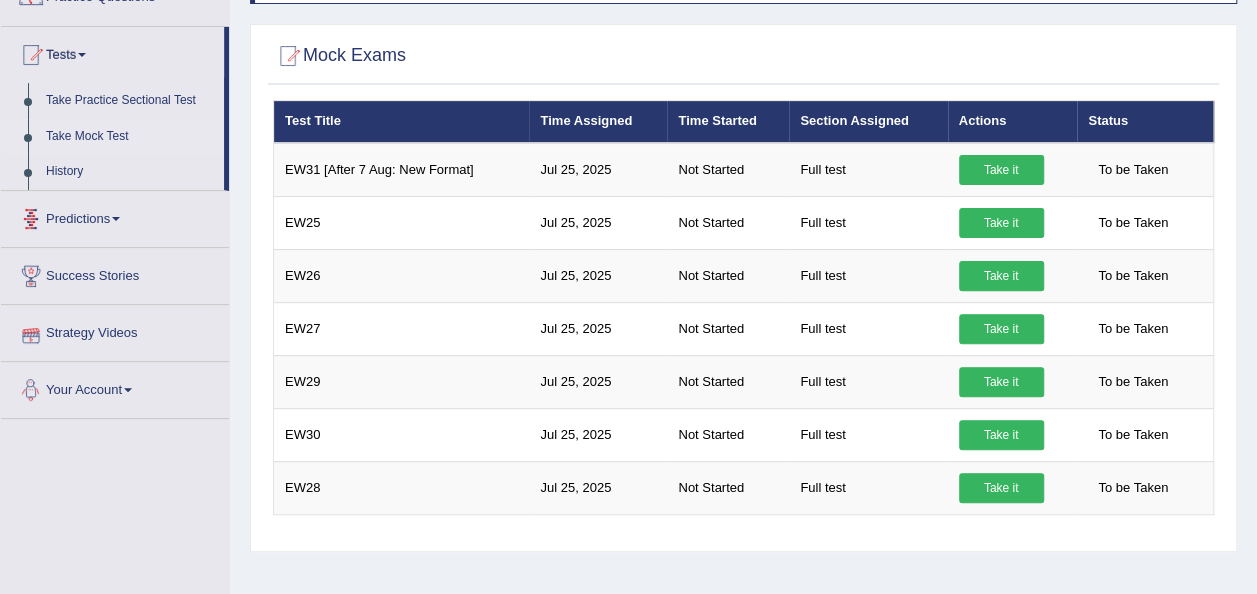 scroll, scrollTop: 147, scrollLeft: 0, axis: vertical 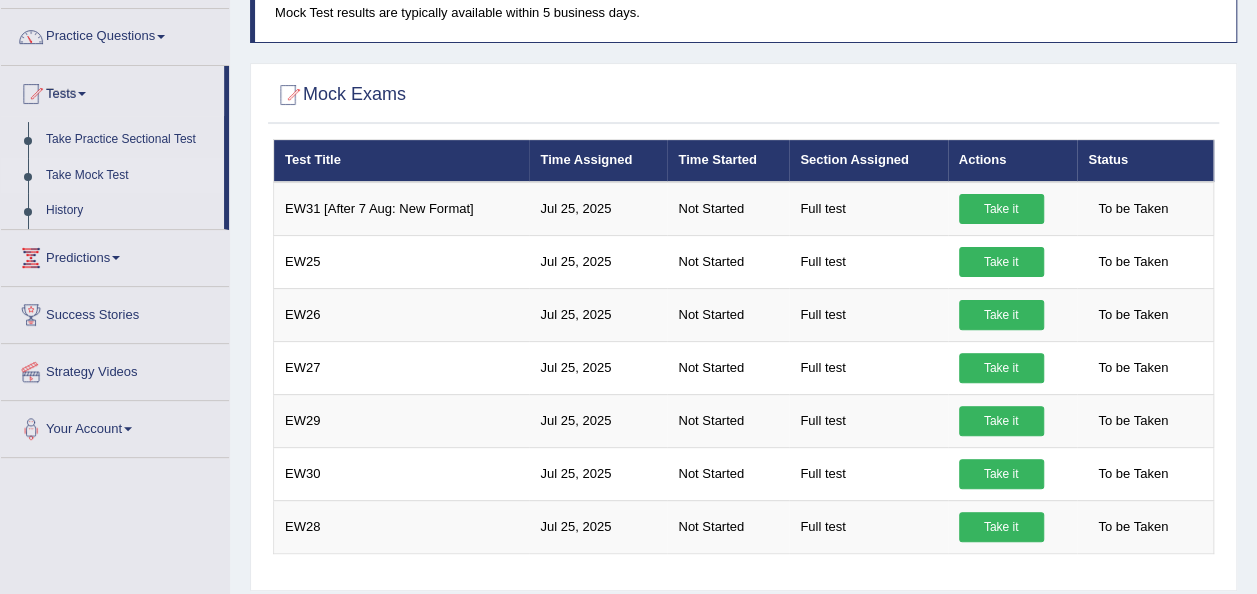click on "Predictions" at bounding box center [115, 255] 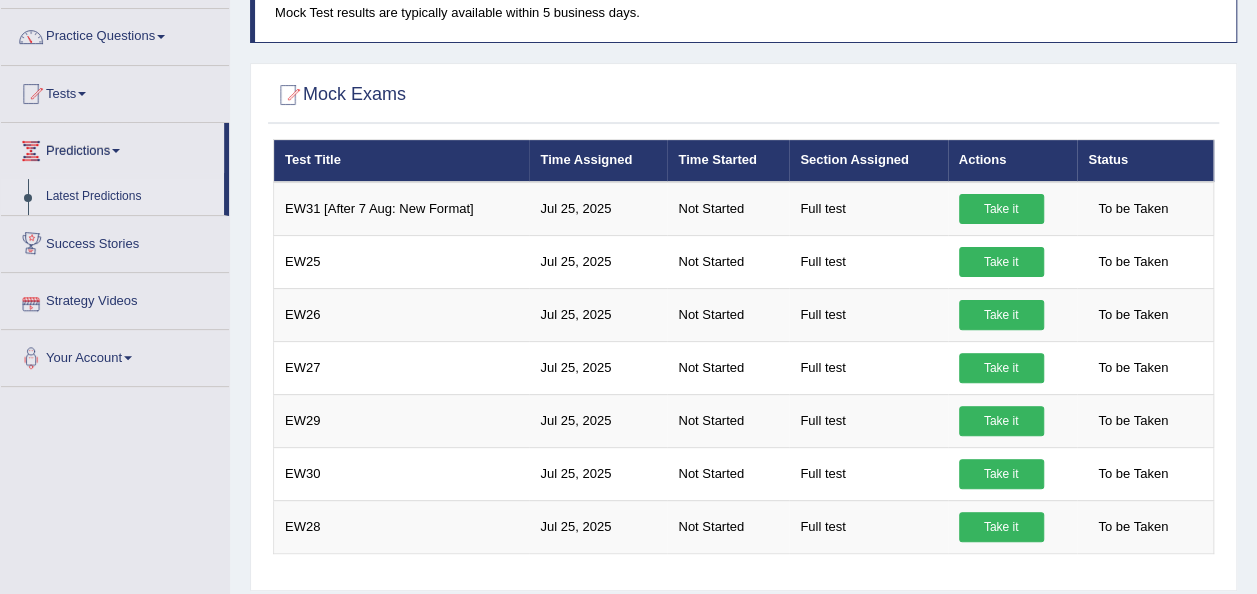 click on "Latest Predictions" at bounding box center (130, 197) 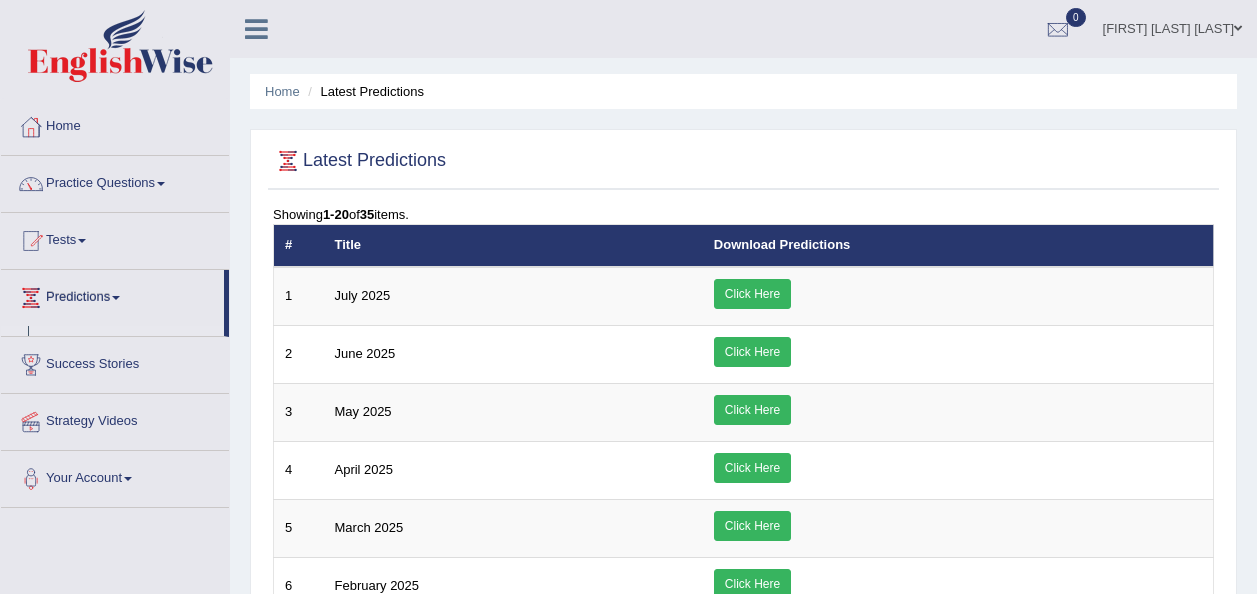 scroll, scrollTop: 0, scrollLeft: 0, axis: both 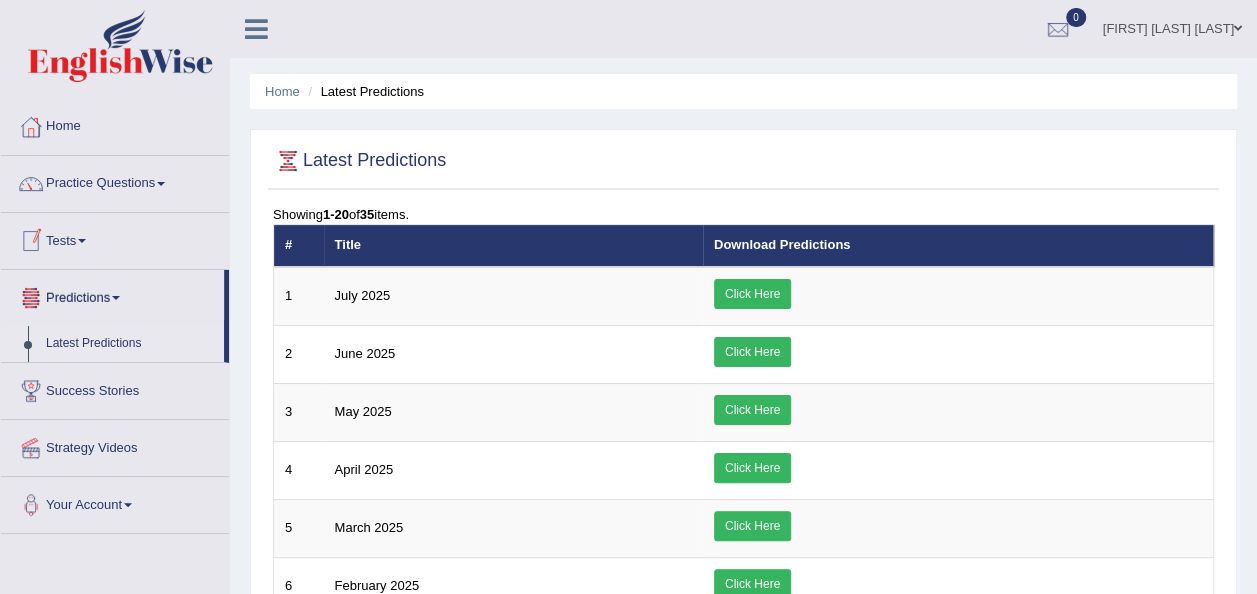click on "Tests" at bounding box center (115, 238) 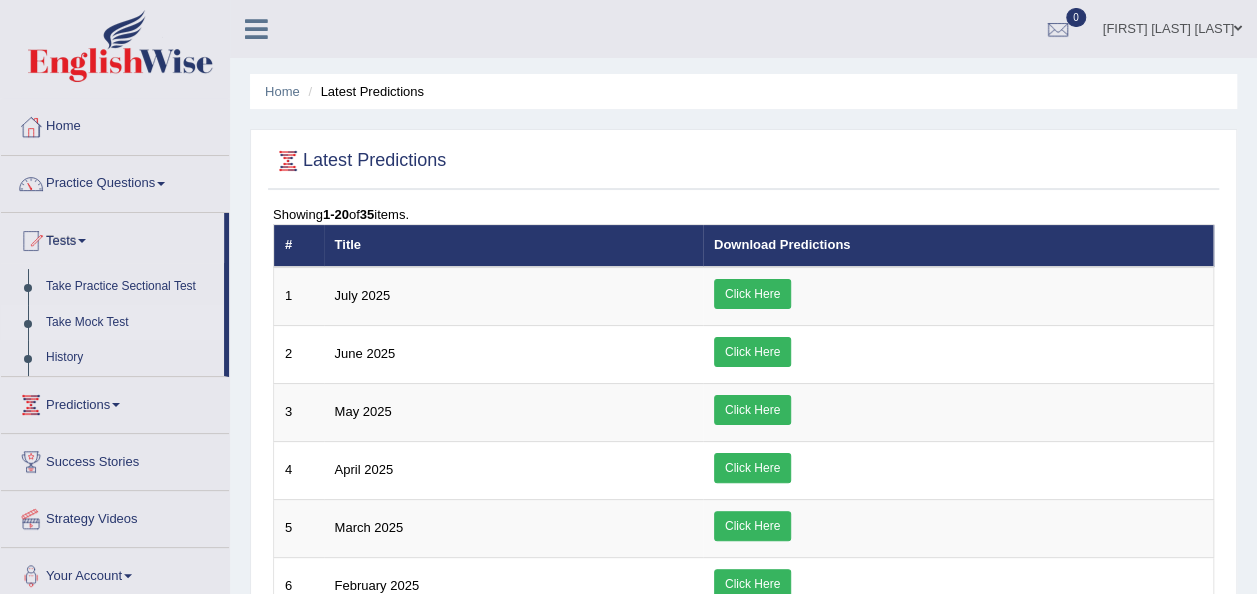 click on "Take Mock Test" at bounding box center (130, 323) 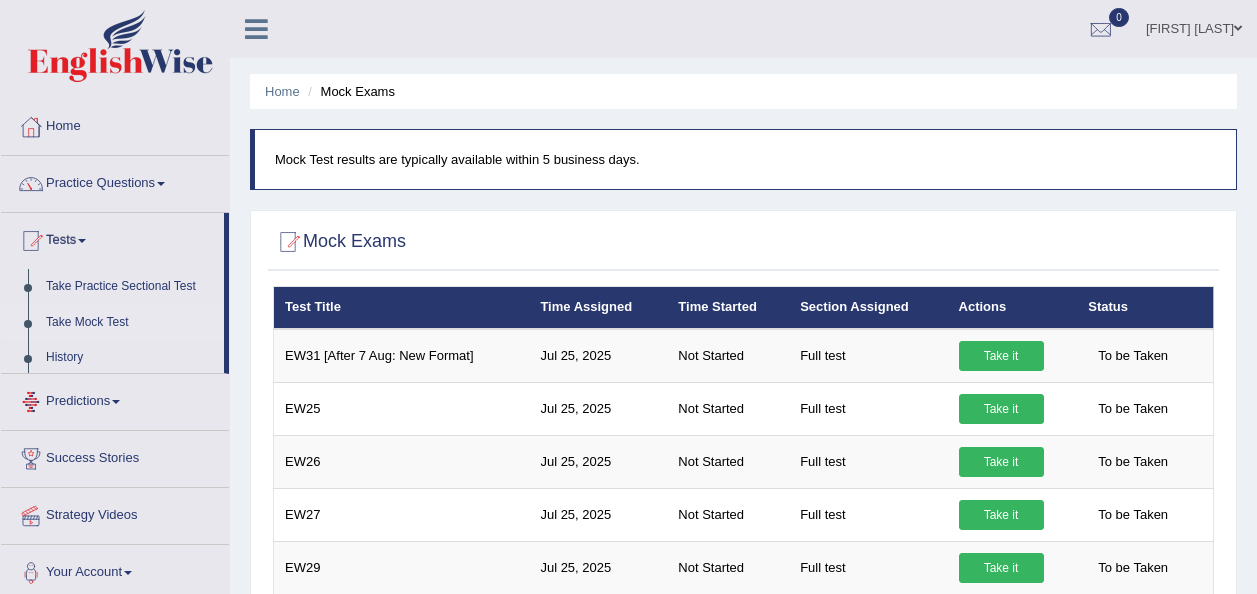 scroll, scrollTop: 0, scrollLeft: 0, axis: both 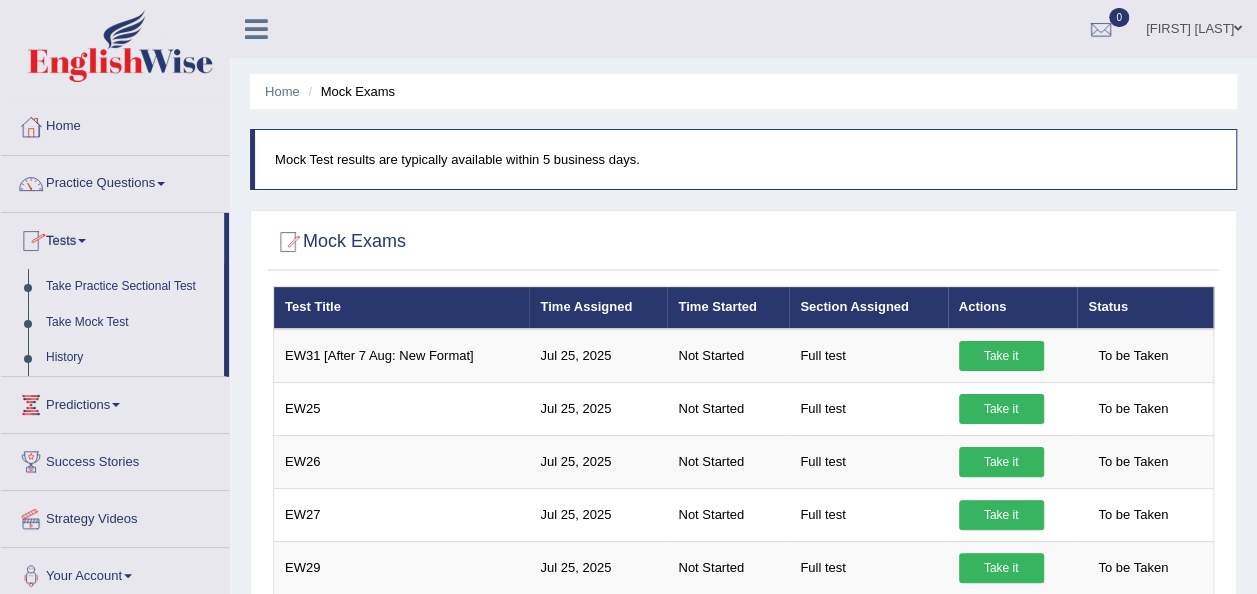 click on "Take Practice Sectional Test" at bounding box center (130, 287) 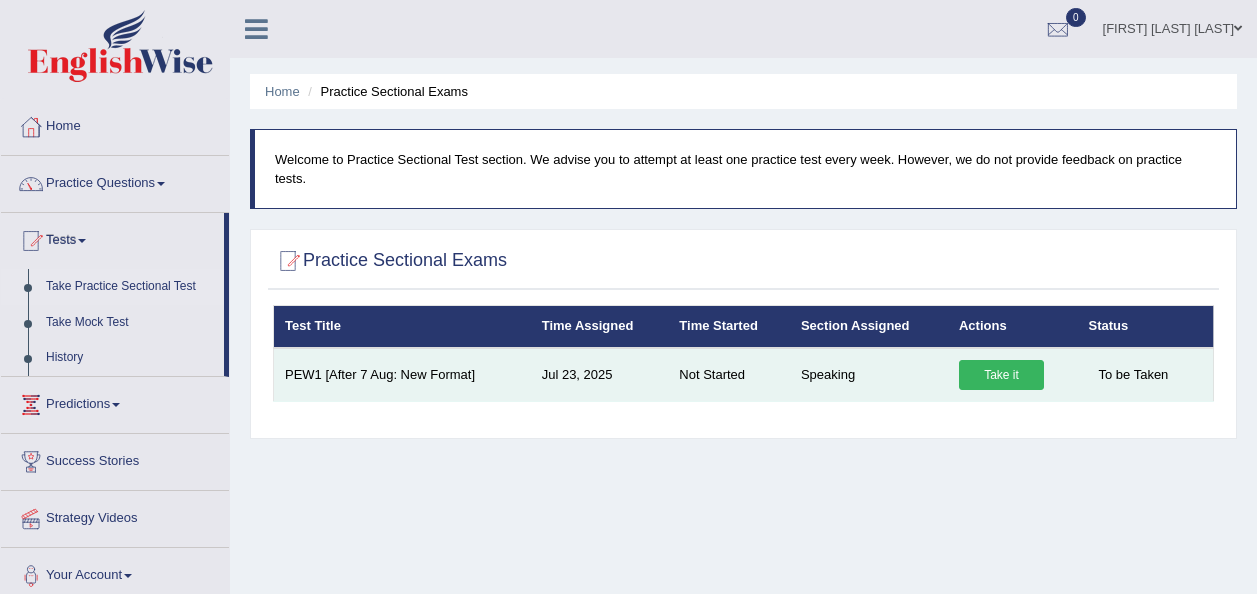 scroll, scrollTop: 0, scrollLeft: 0, axis: both 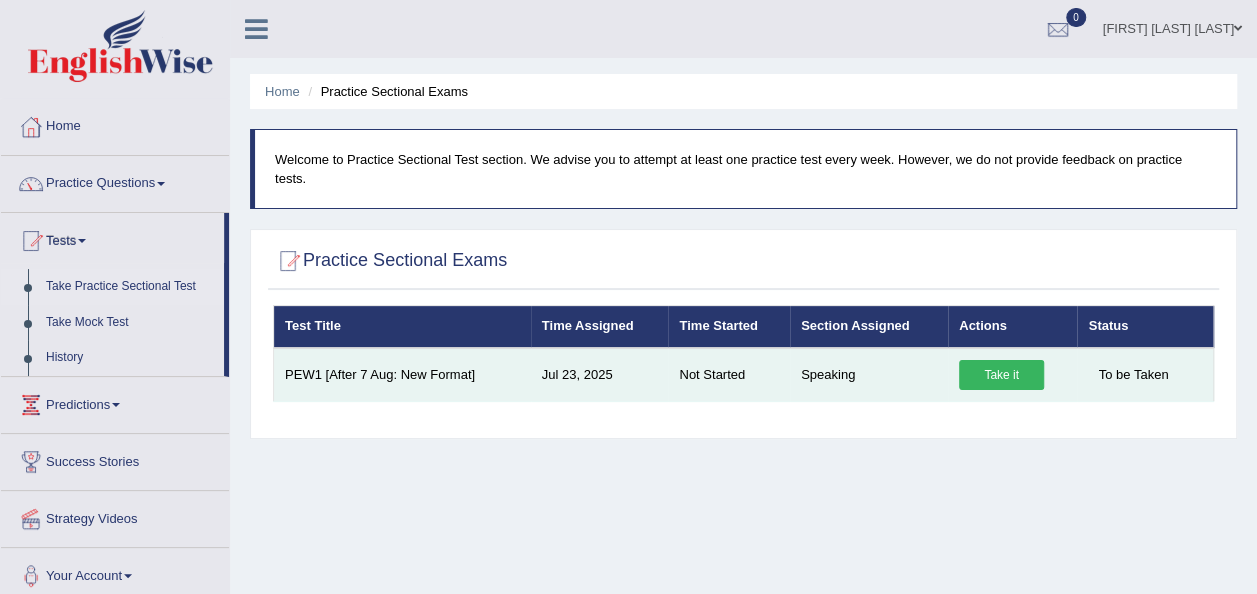 click on "Take it" at bounding box center [1001, 375] 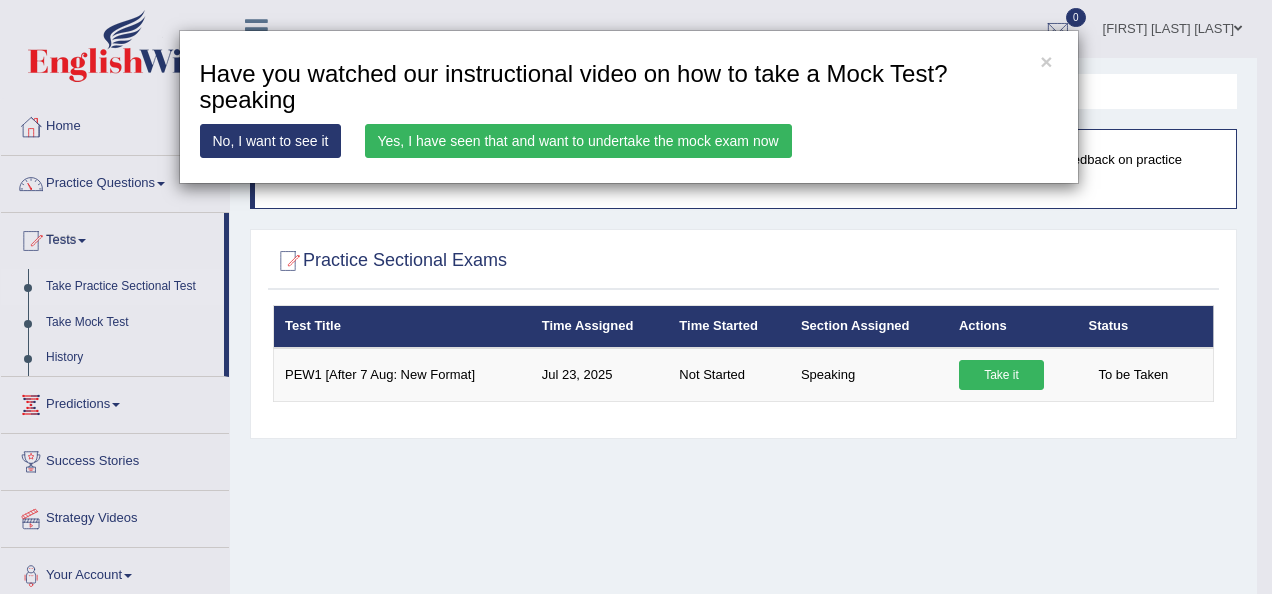 click on "Yes, I have seen that and want to undertake the mock exam now" at bounding box center [578, 141] 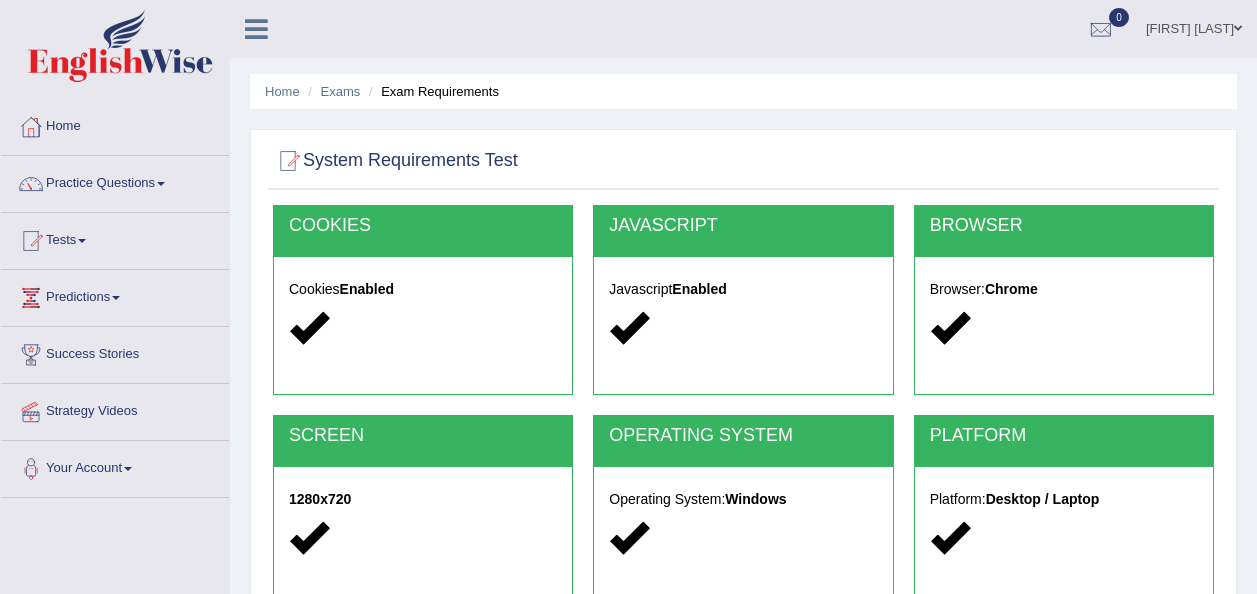 scroll, scrollTop: 0, scrollLeft: 0, axis: both 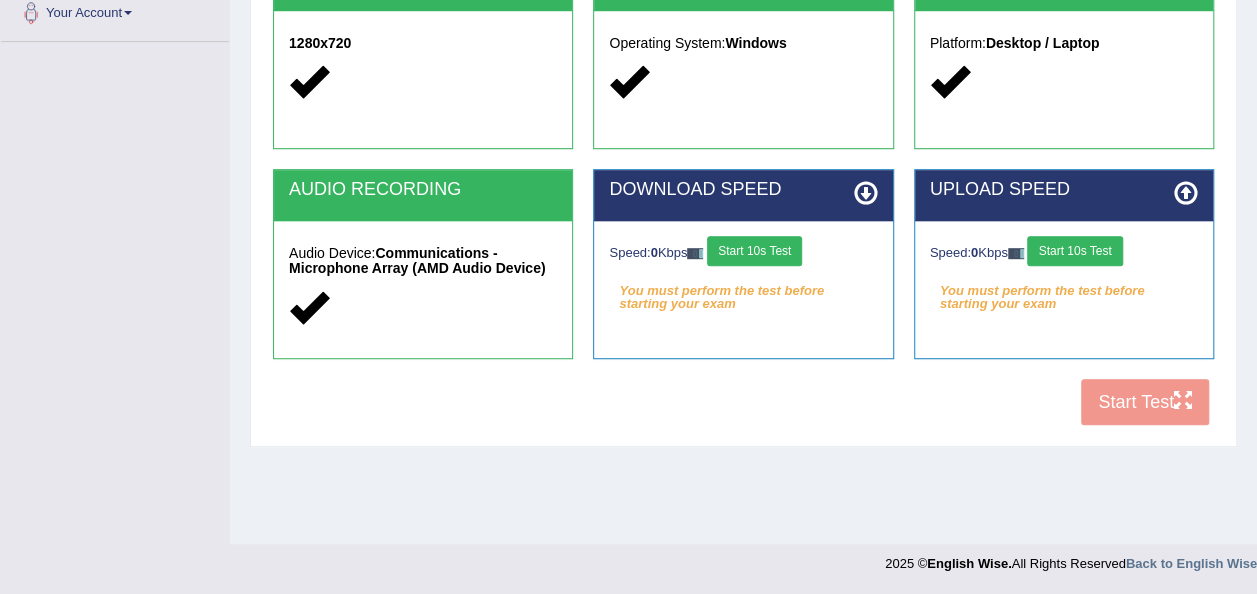 click on "Start 10s Test" at bounding box center (754, 251) 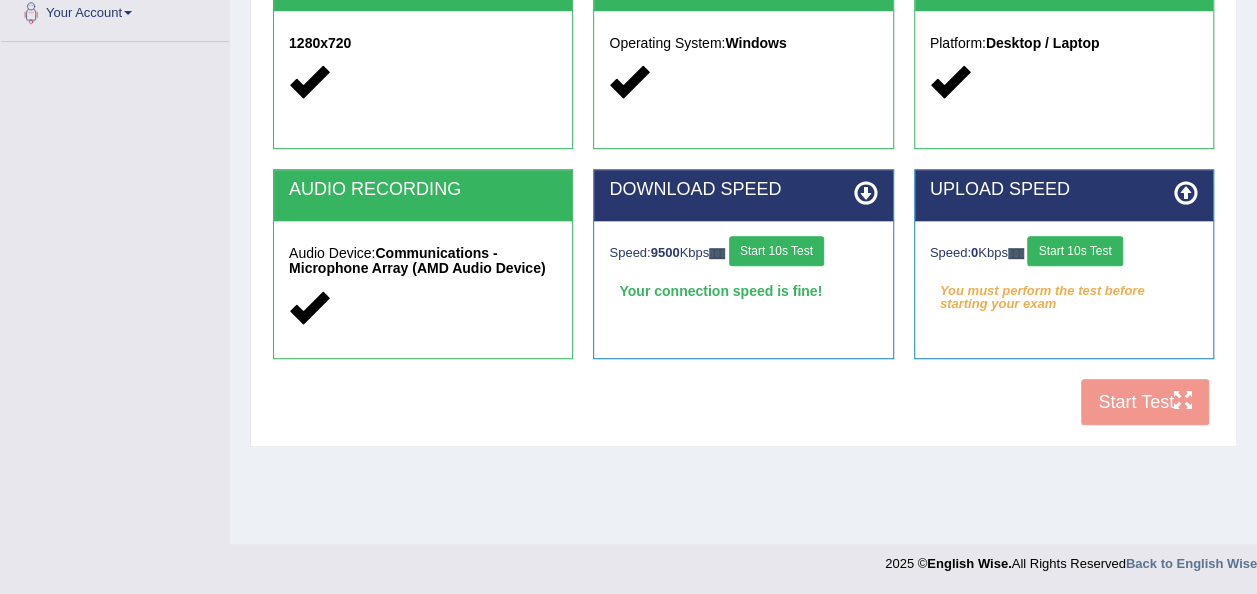 click on "Start 10s Test" at bounding box center [1074, 251] 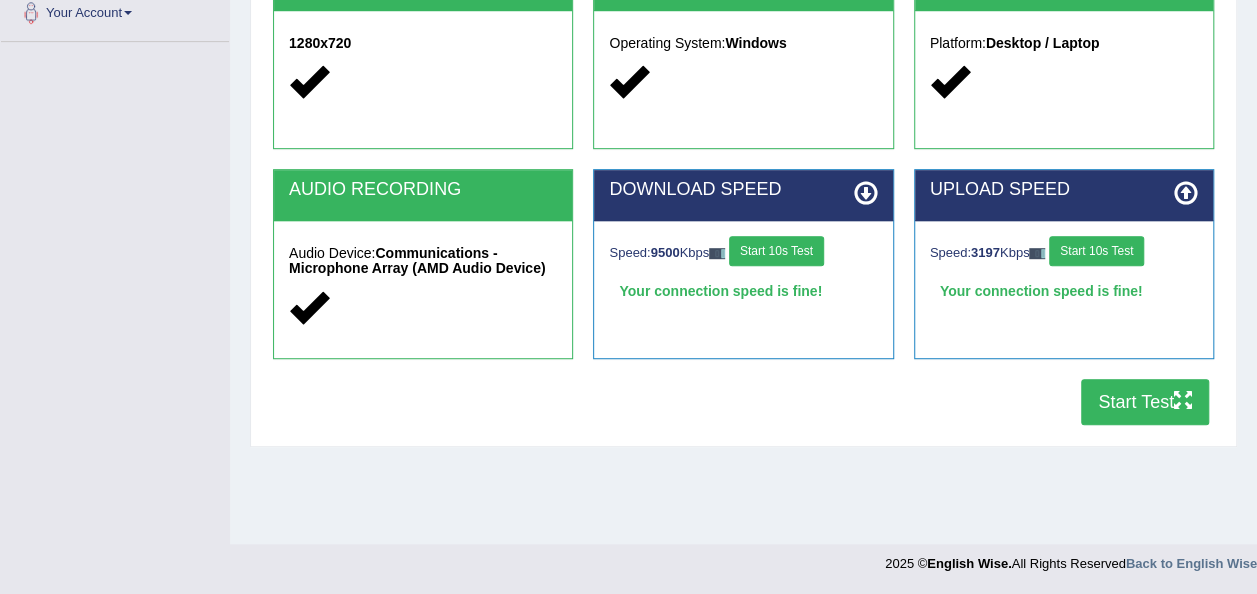 click on "Start 10s Test" at bounding box center (776, 251) 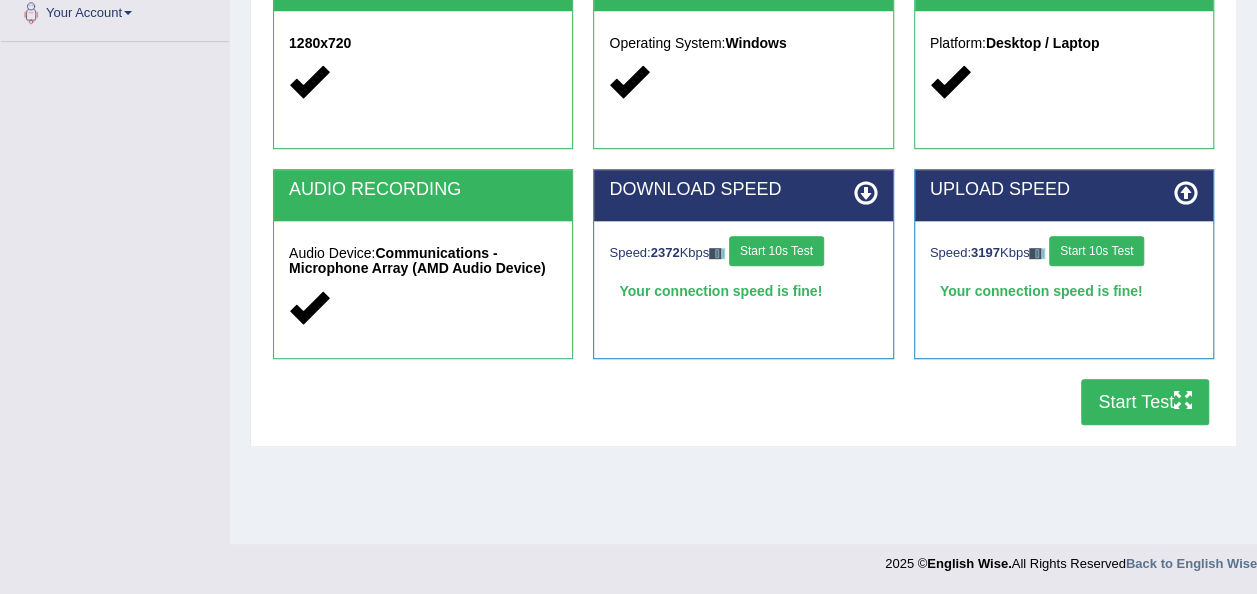 click on "Start Test" at bounding box center (1145, 402) 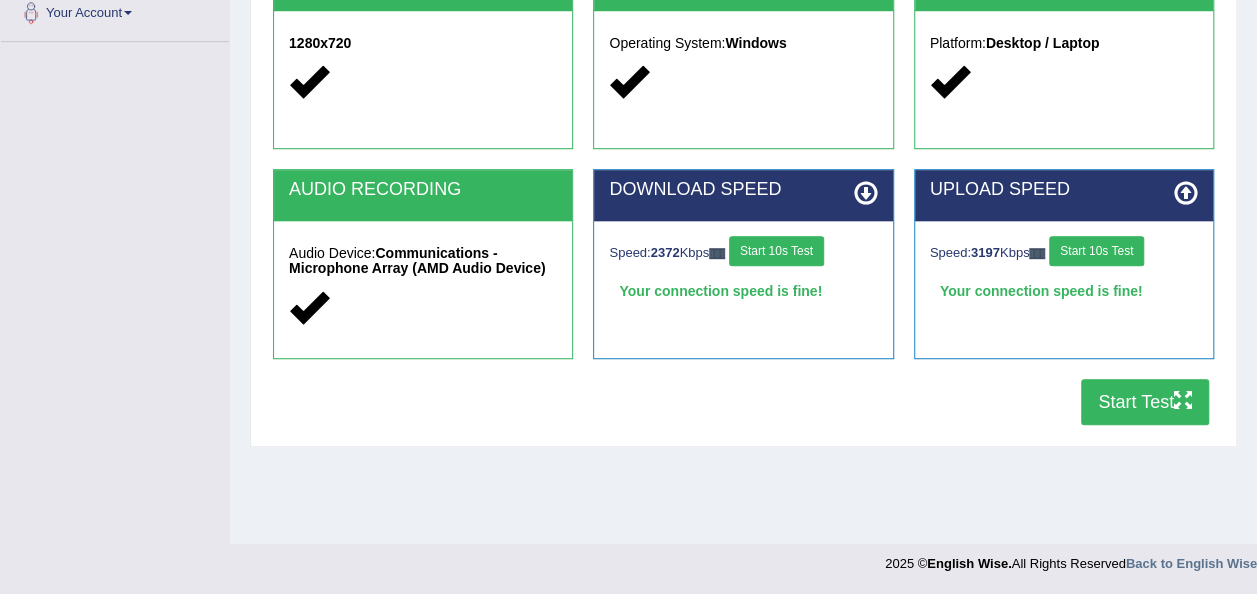 click on "Start Test" at bounding box center (1145, 402) 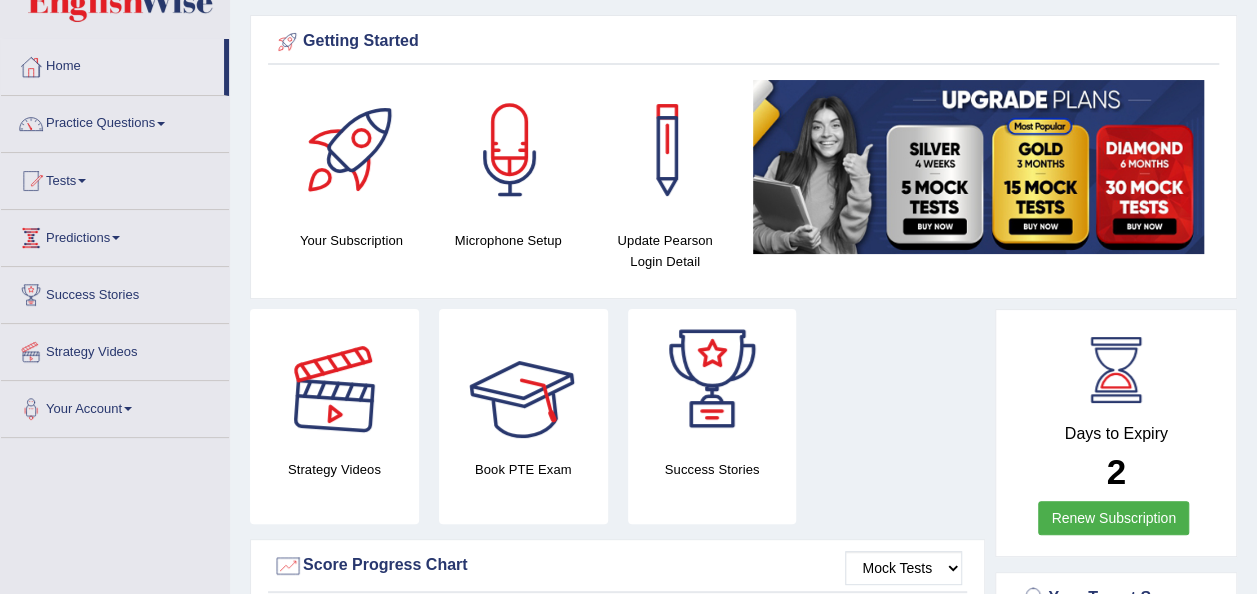 scroll, scrollTop: 60, scrollLeft: 0, axis: vertical 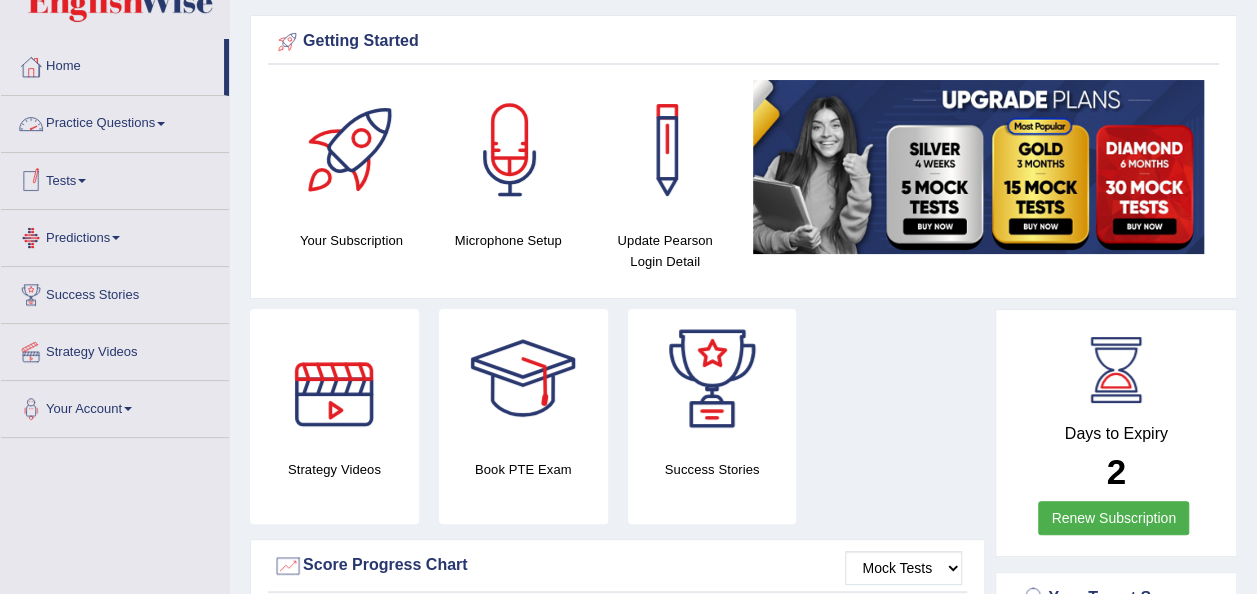 click on "Tests" at bounding box center [115, 178] 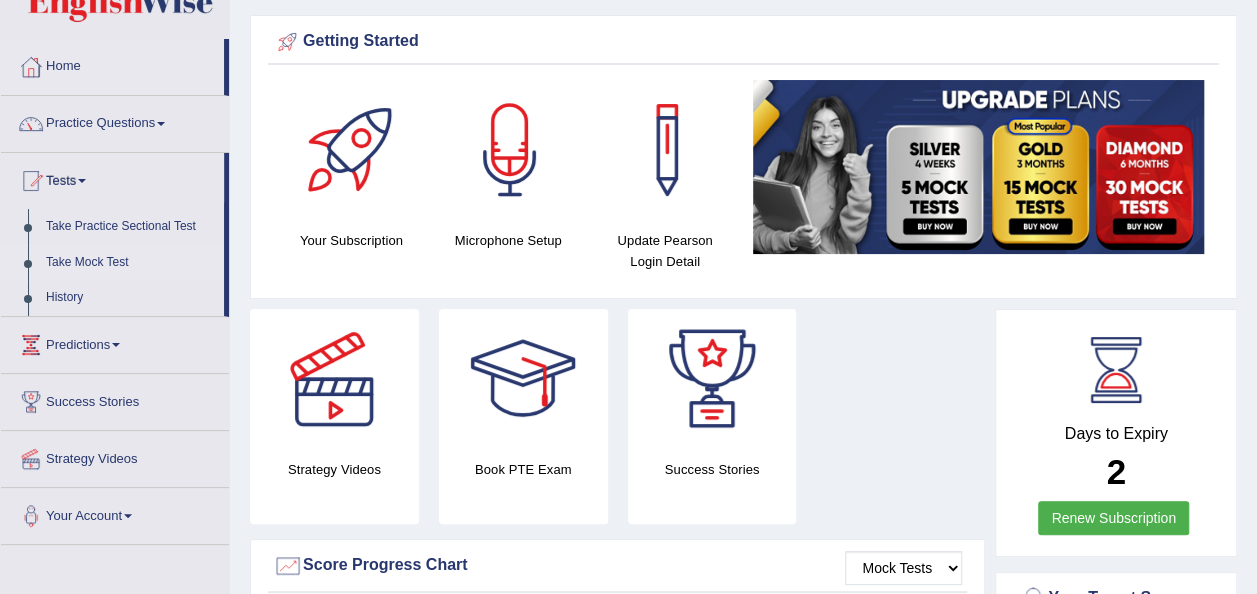 click on "Take Mock Test" at bounding box center [130, 263] 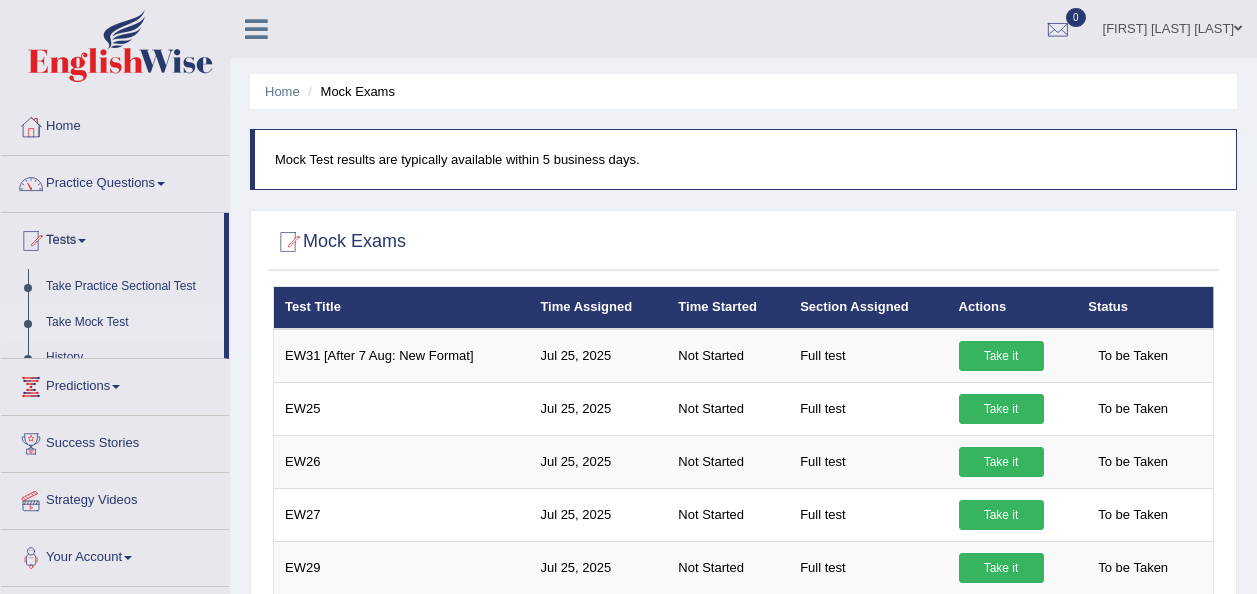 scroll, scrollTop: 0, scrollLeft: 0, axis: both 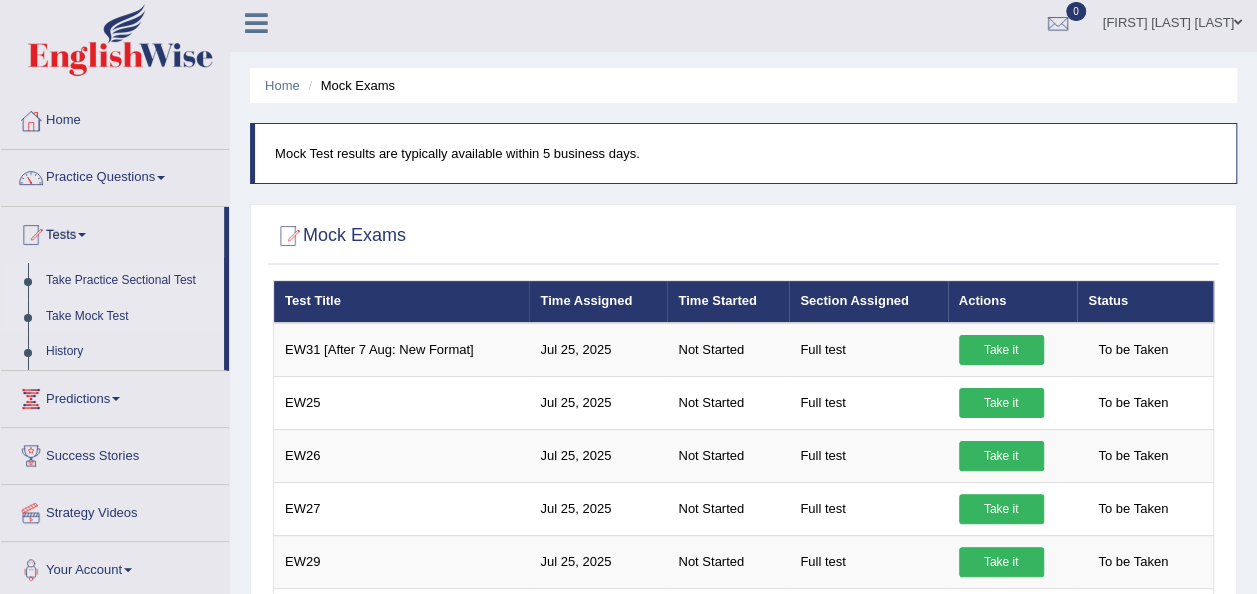 click on "Take Practice Sectional Test" at bounding box center [130, 281] 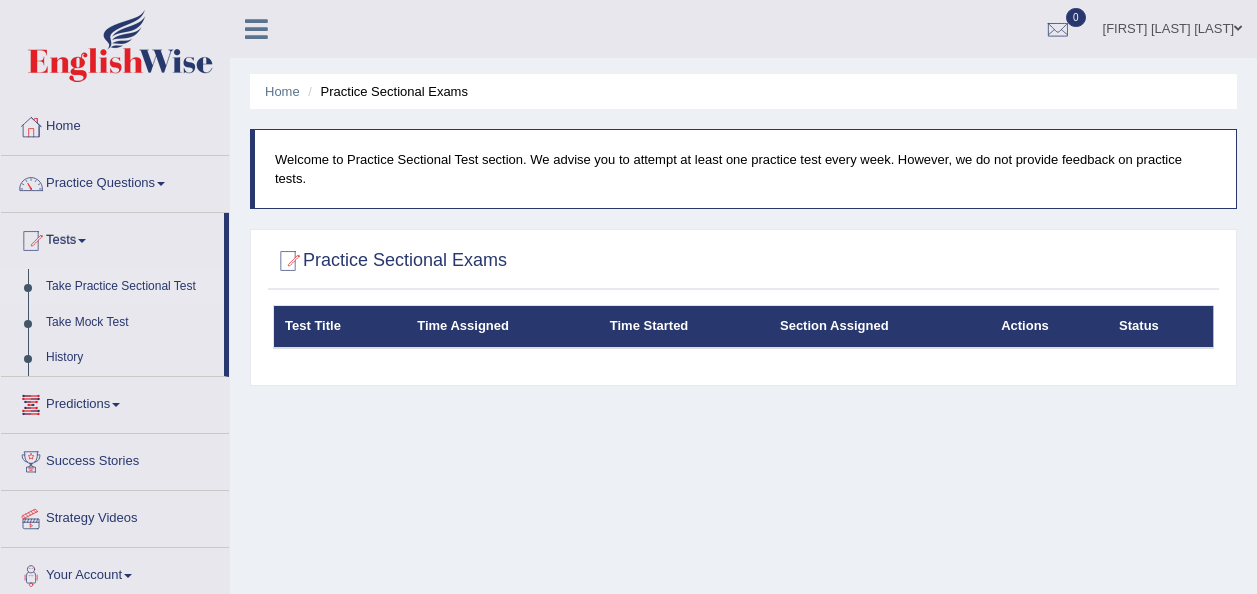scroll, scrollTop: 0, scrollLeft: 0, axis: both 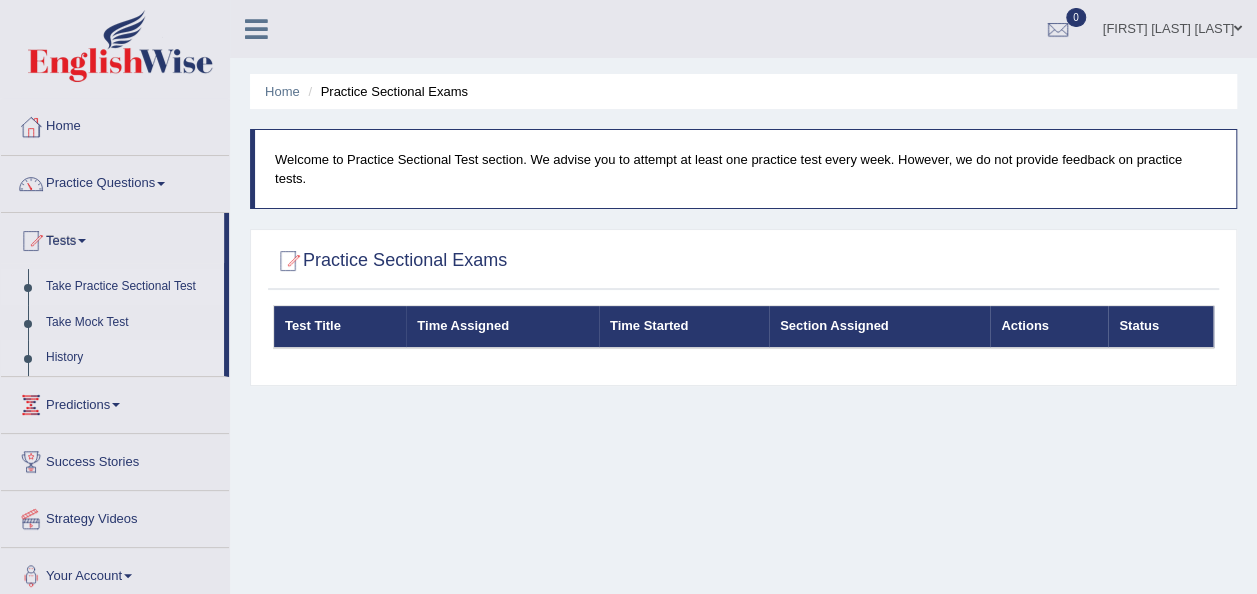 click on "History" at bounding box center (130, 358) 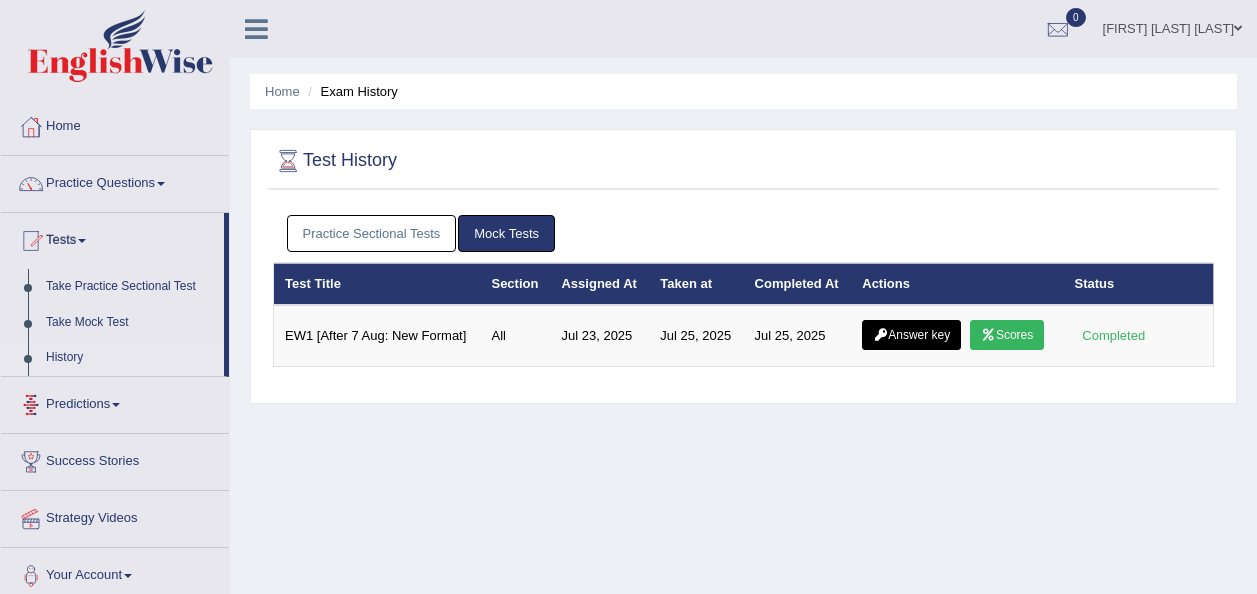 scroll, scrollTop: 0, scrollLeft: 0, axis: both 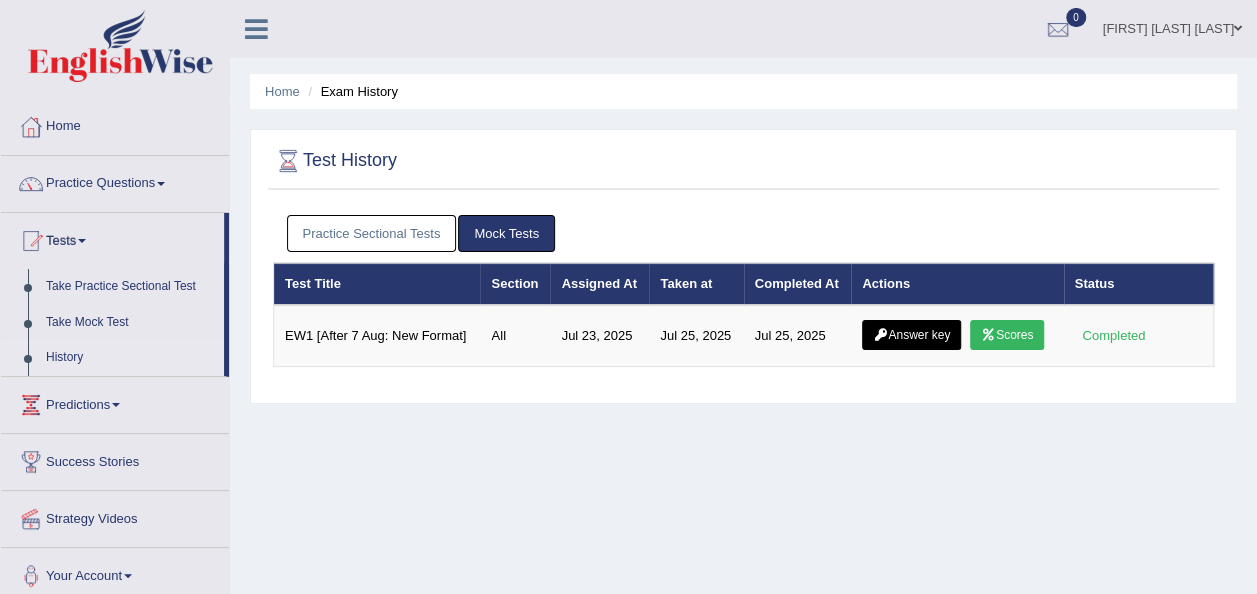 click on "Practice Sectional Tests" at bounding box center (372, 233) 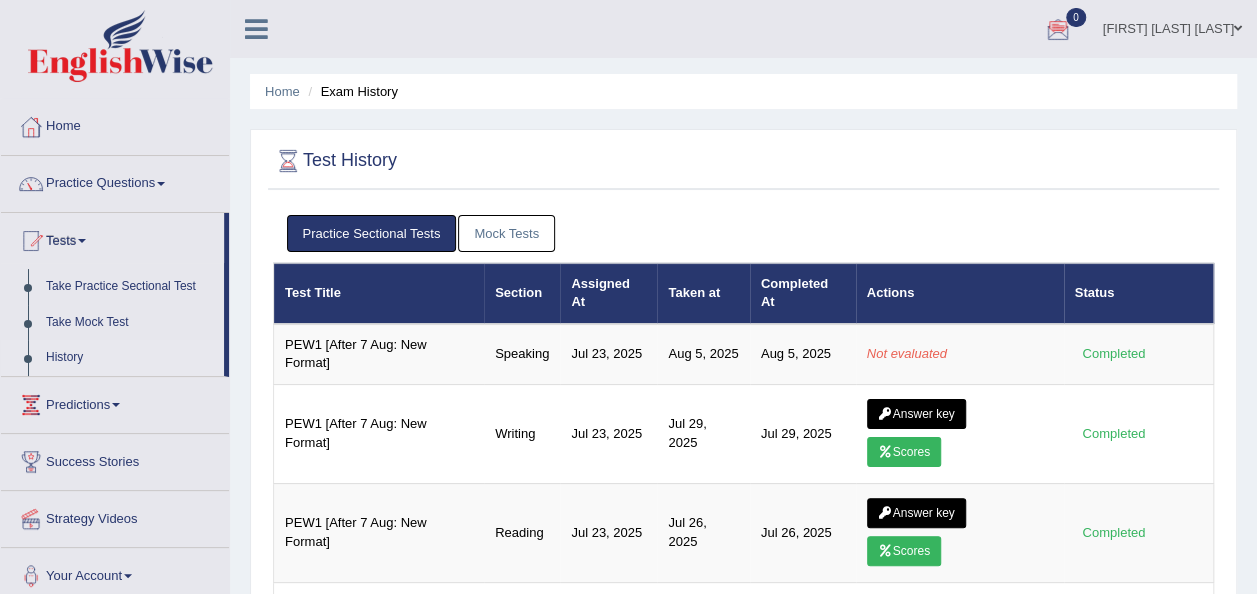 click at bounding box center [1058, 30] 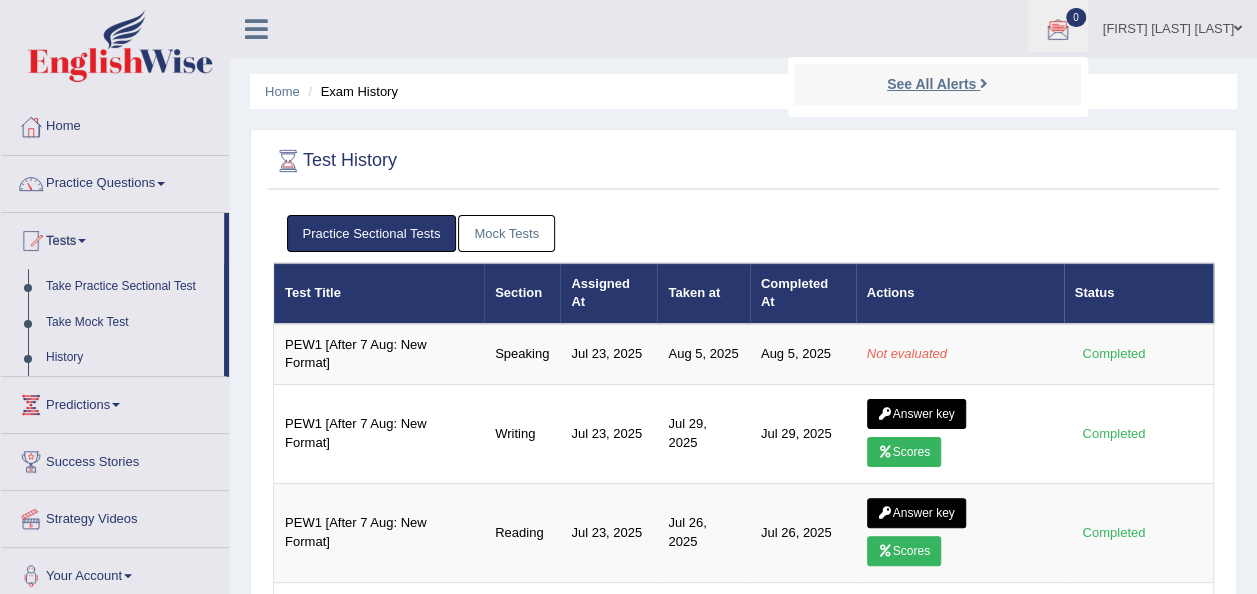 click on "See All Alerts" at bounding box center [931, 84] 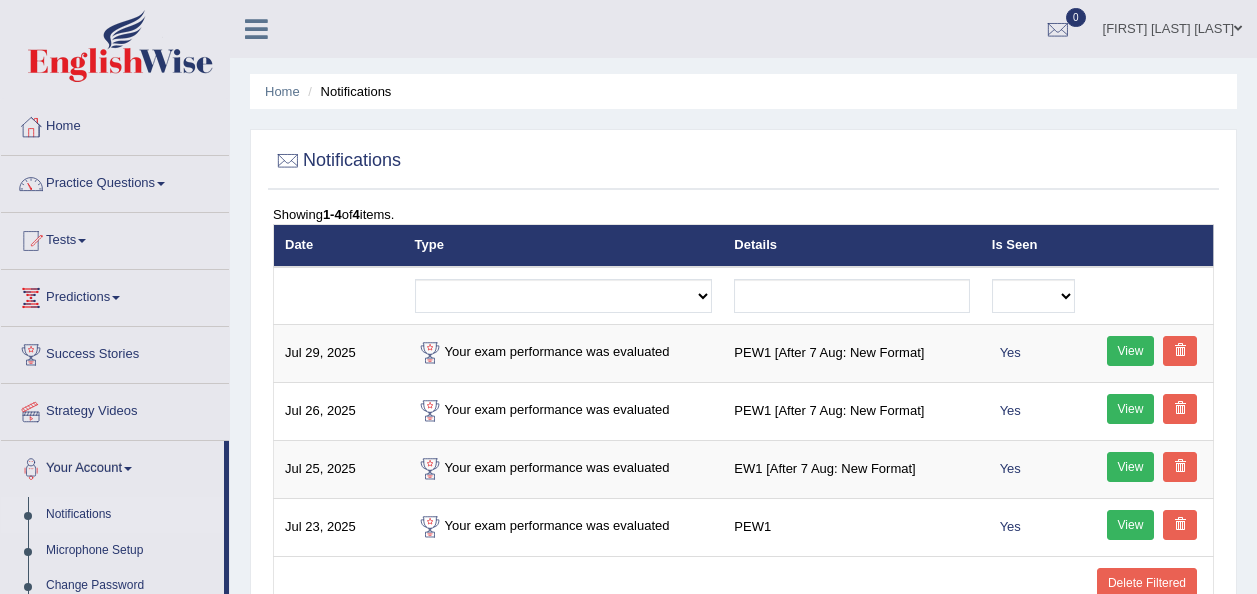 scroll, scrollTop: 0, scrollLeft: 0, axis: both 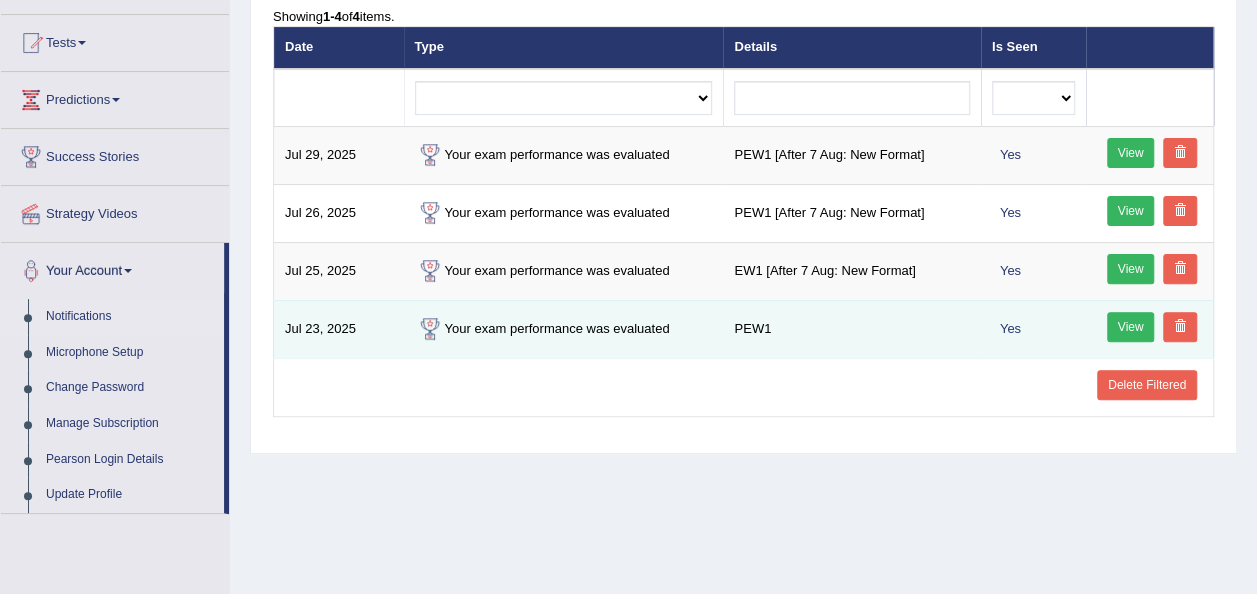 click on "View" at bounding box center (1131, 327) 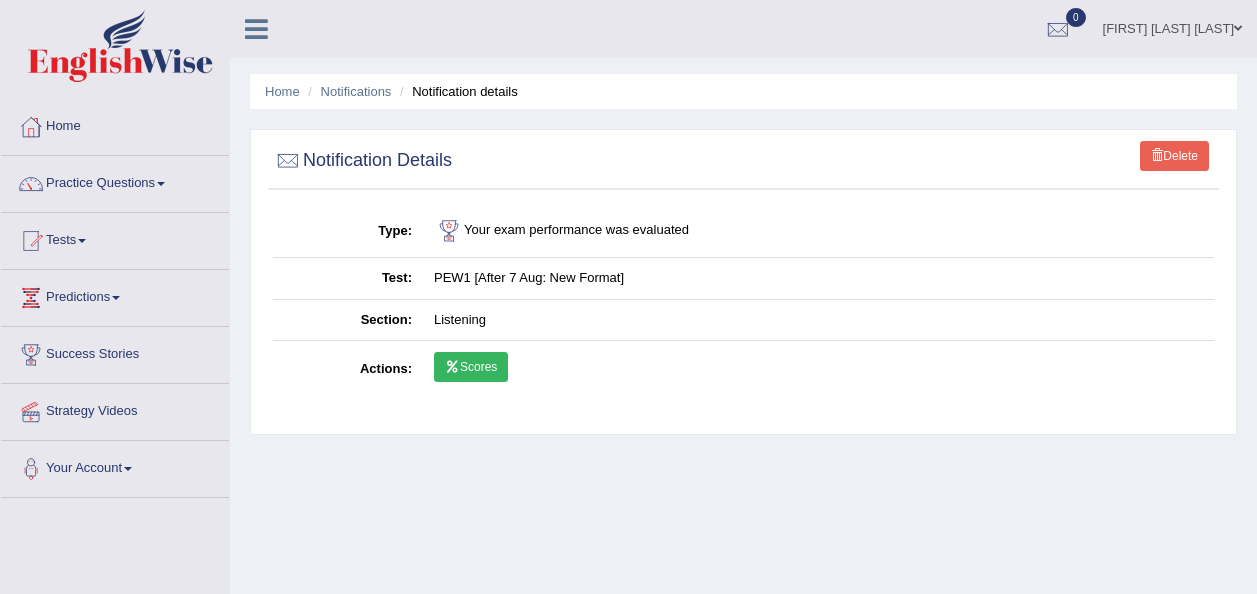 scroll, scrollTop: 0, scrollLeft: 0, axis: both 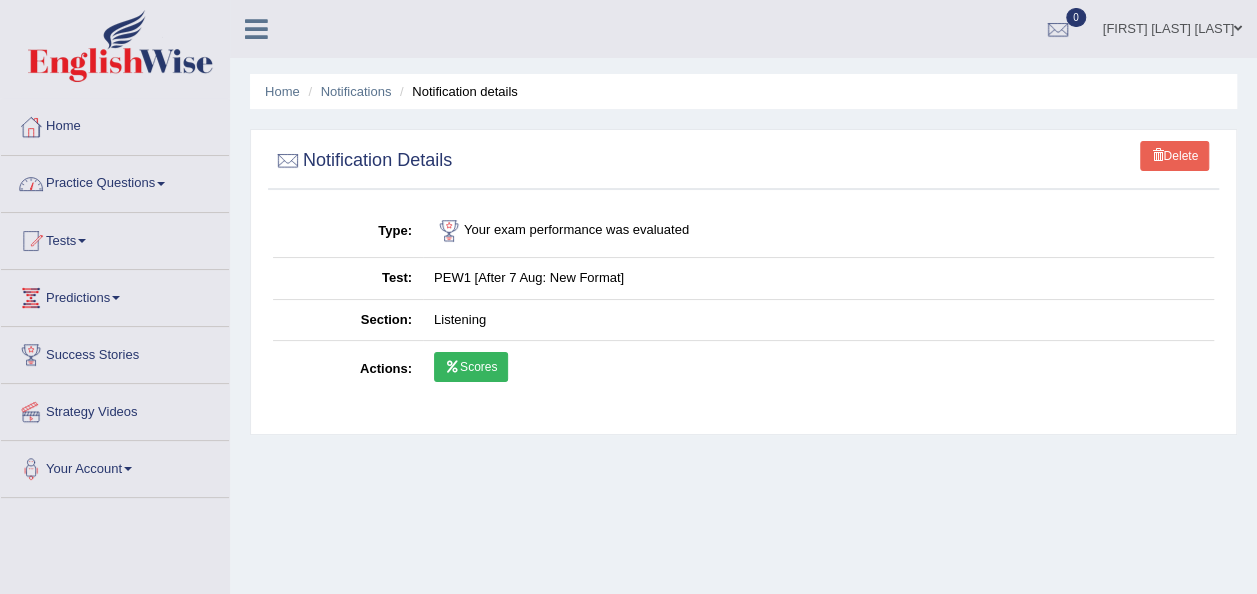 click on "Home" at bounding box center (115, 124) 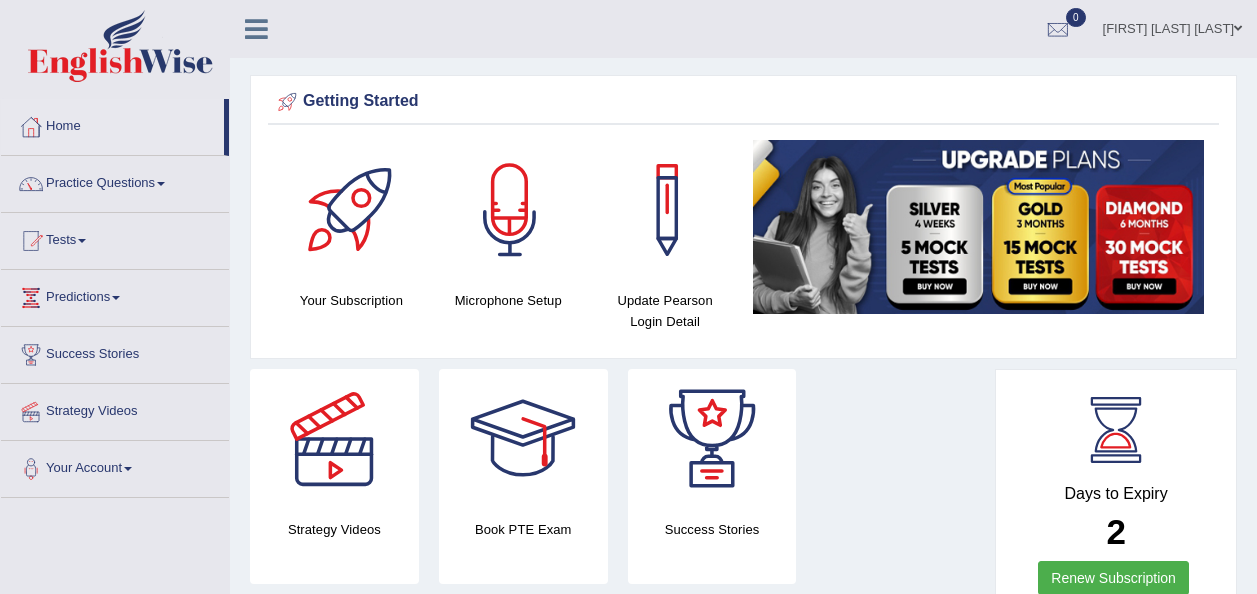 scroll, scrollTop: 0, scrollLeft: 0, axis: both 